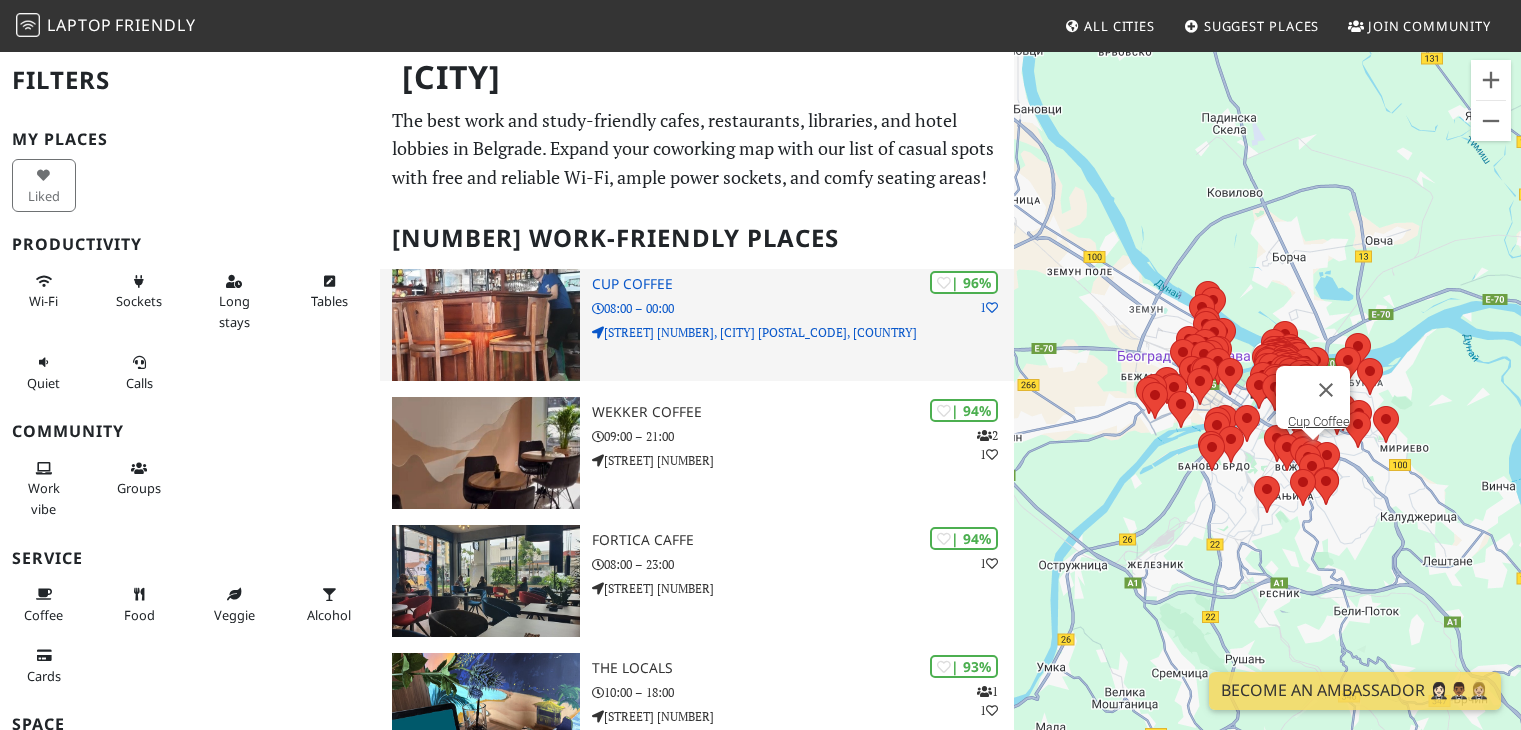 scroll, scrollTop: 0, scrollLeft: 0, axis: both 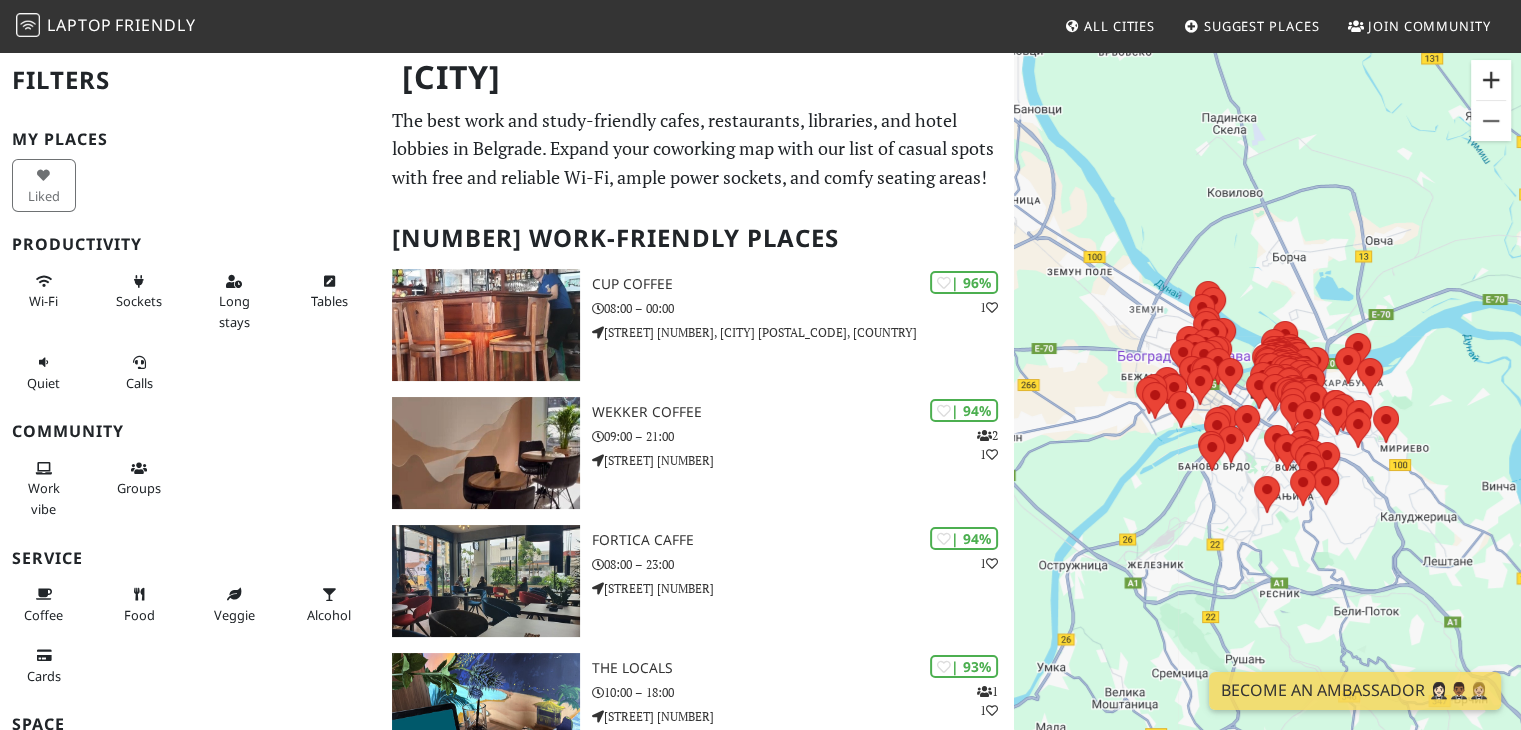 click at bounding box center [1491, 80] 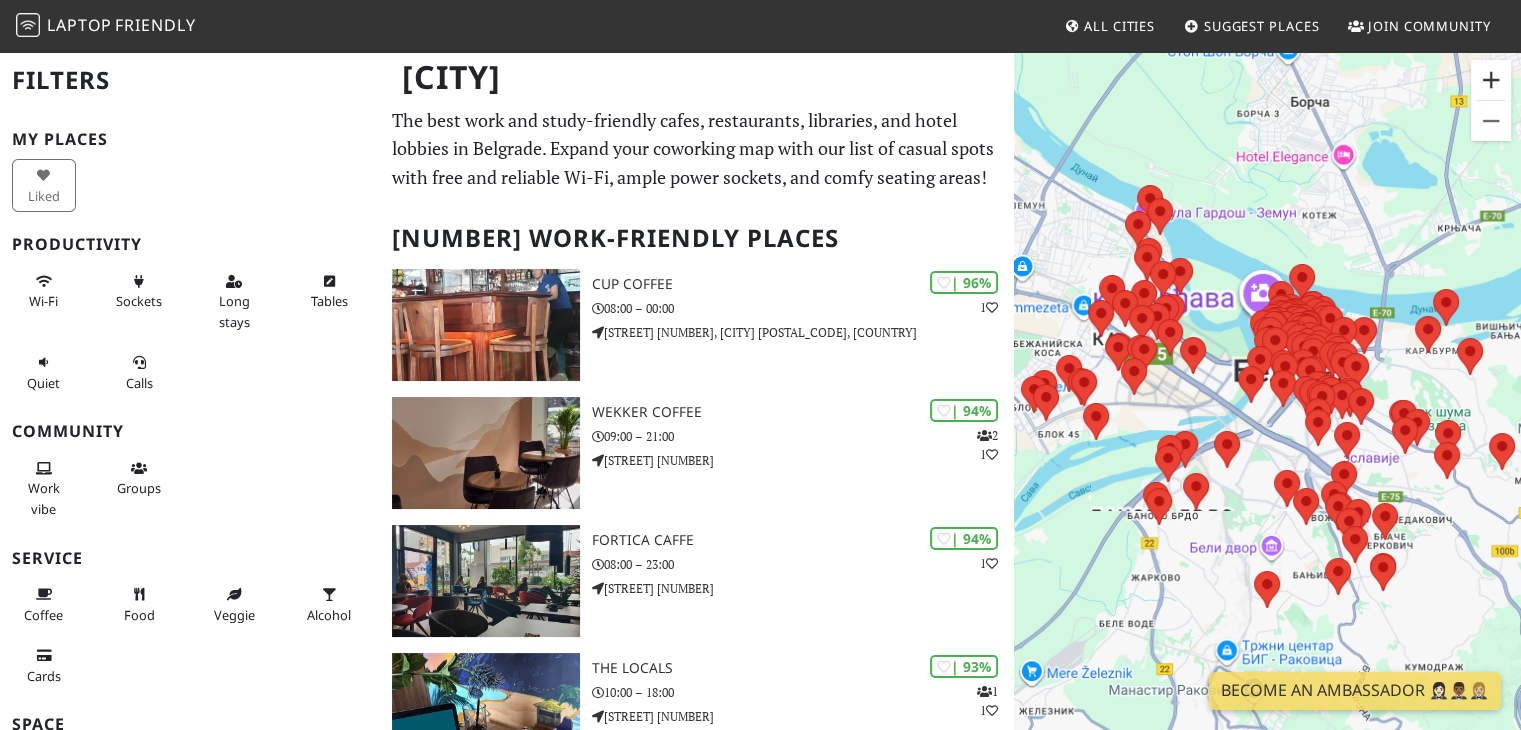 click at bounding box center [1491, 80] 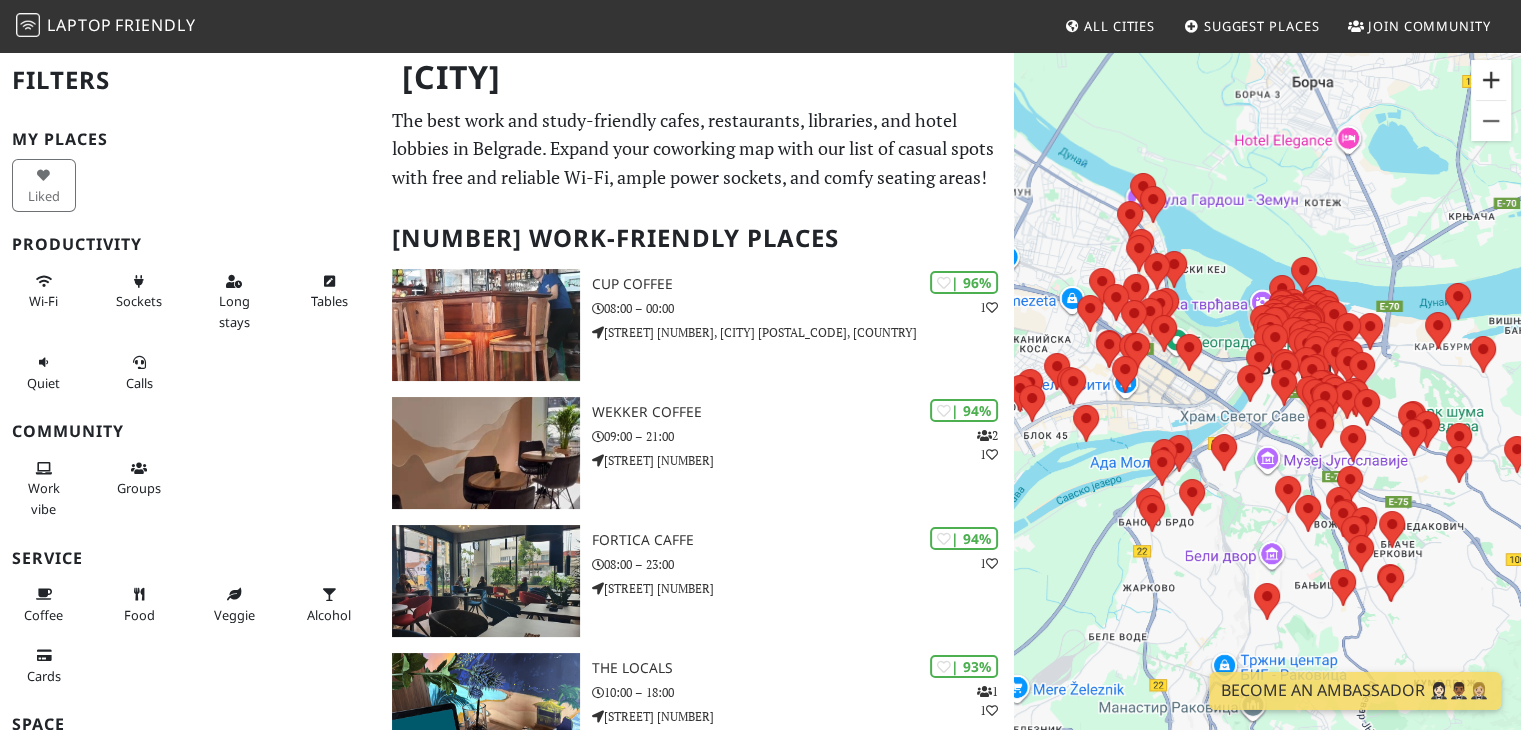 click at bounding box center (1491, 80) 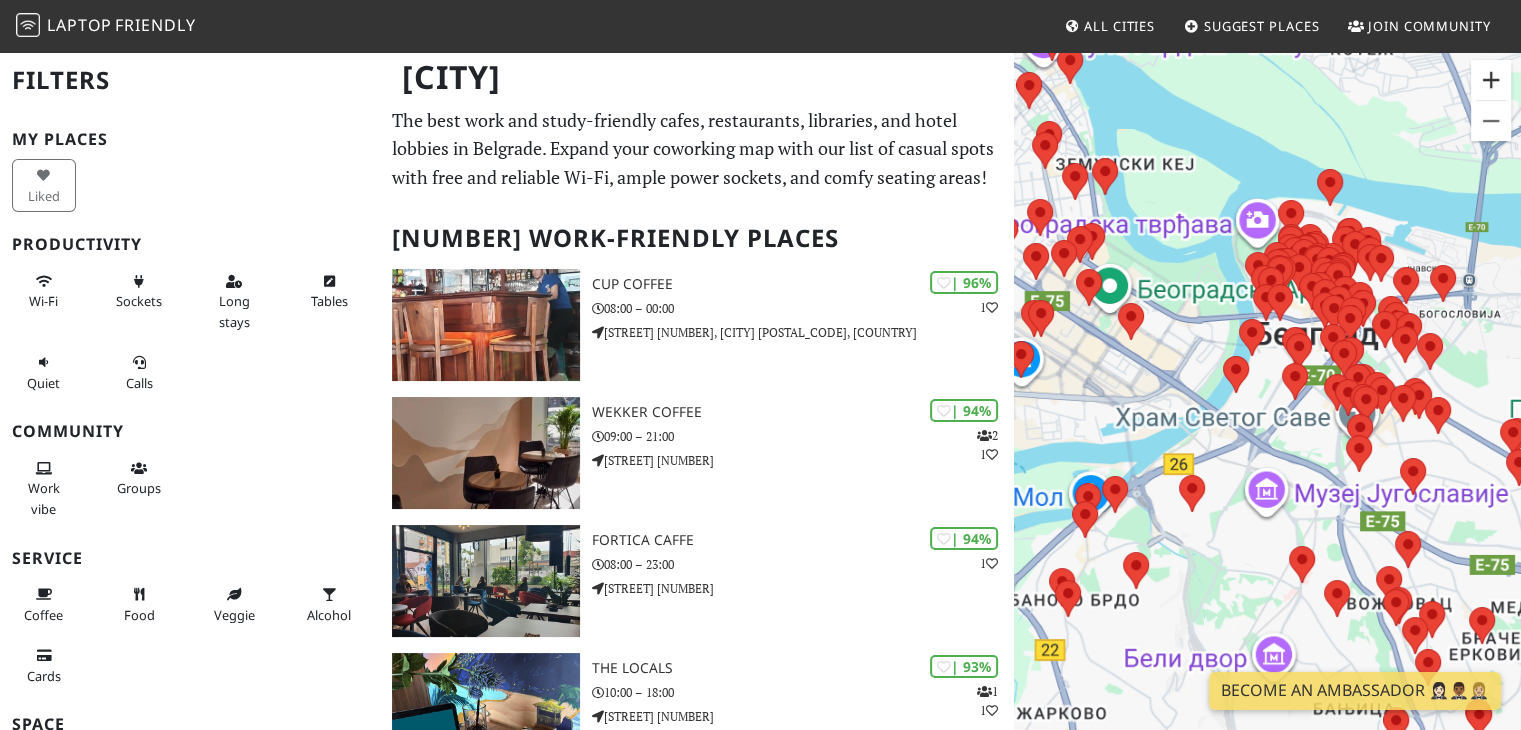 click at bounding box center [1491, 80] 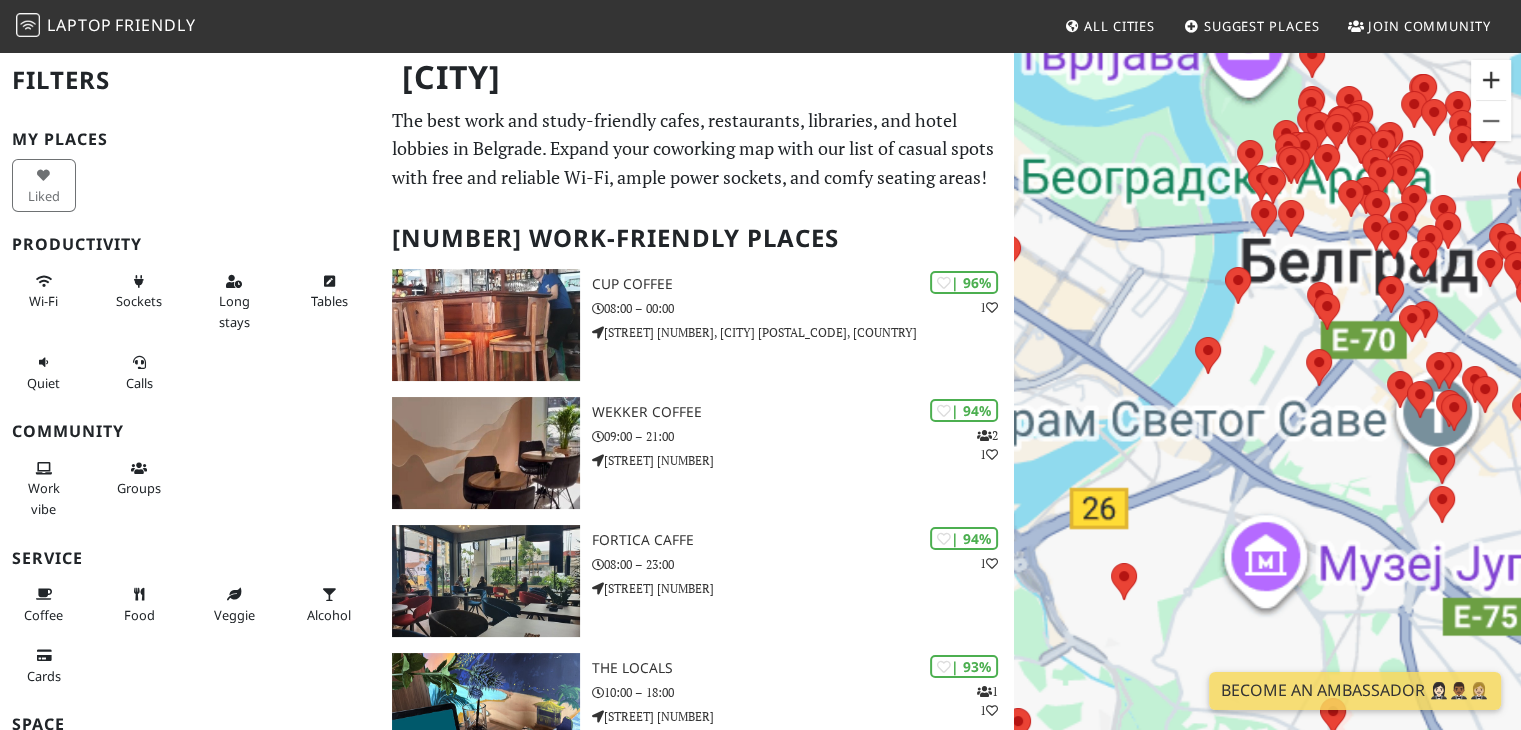 click at bounding box center (1491, 80) 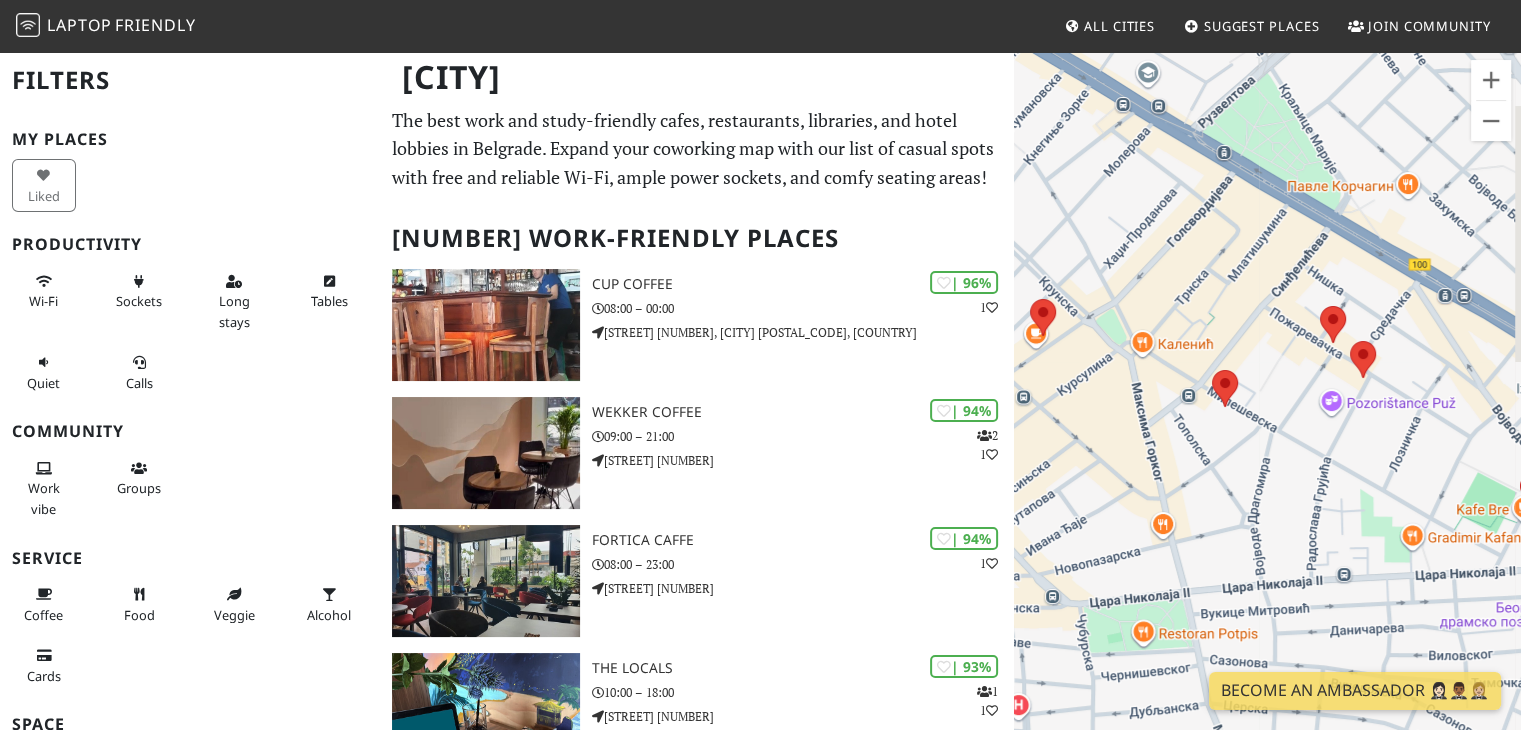 drag, startPoint x: 1372, startPoint y: 230, endPoint x: 128, endPoint y: 156, distance: 1246.199 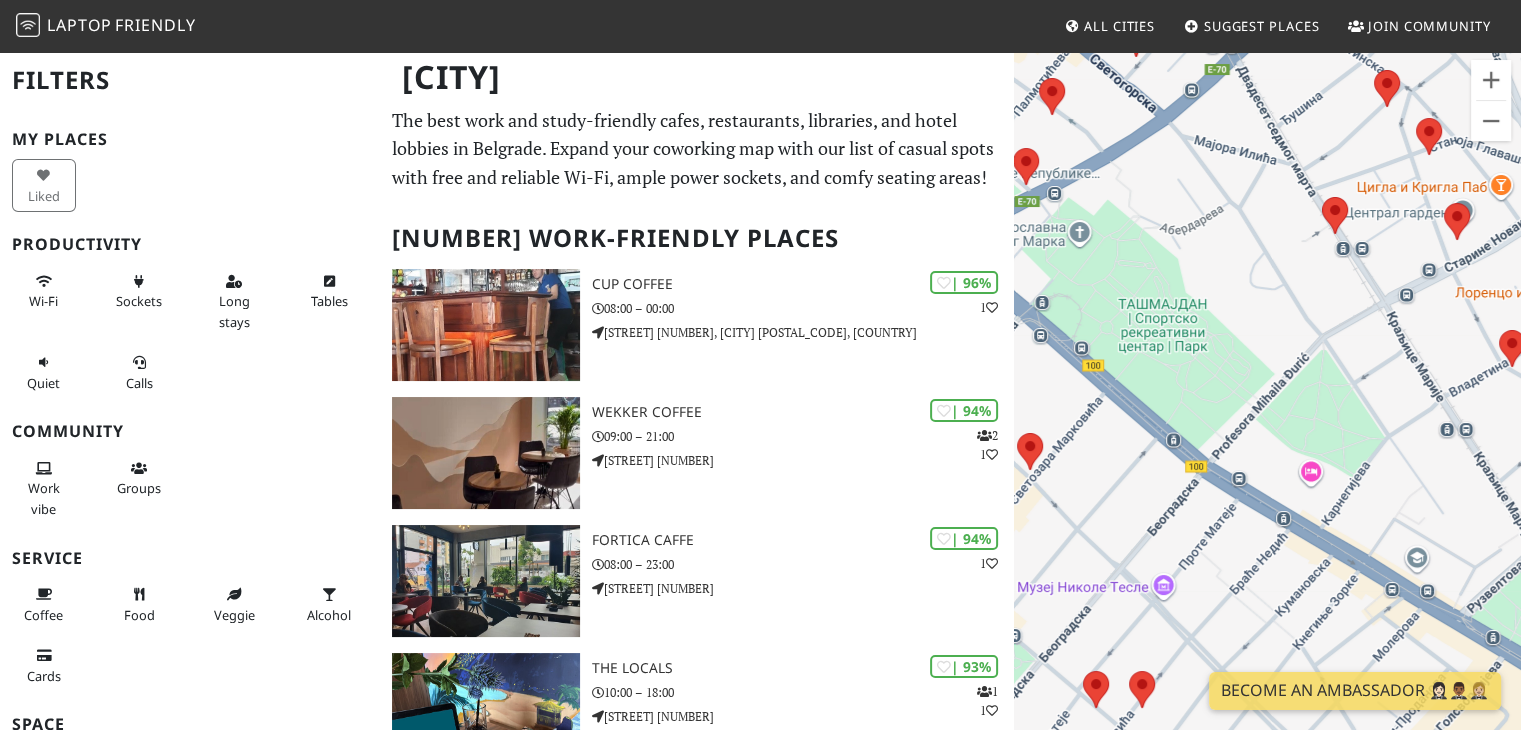 drag, startPoint x: 1276, startPoint y: 175, endPoint x: 1535, endPoint y: 663, distance: 552.47174 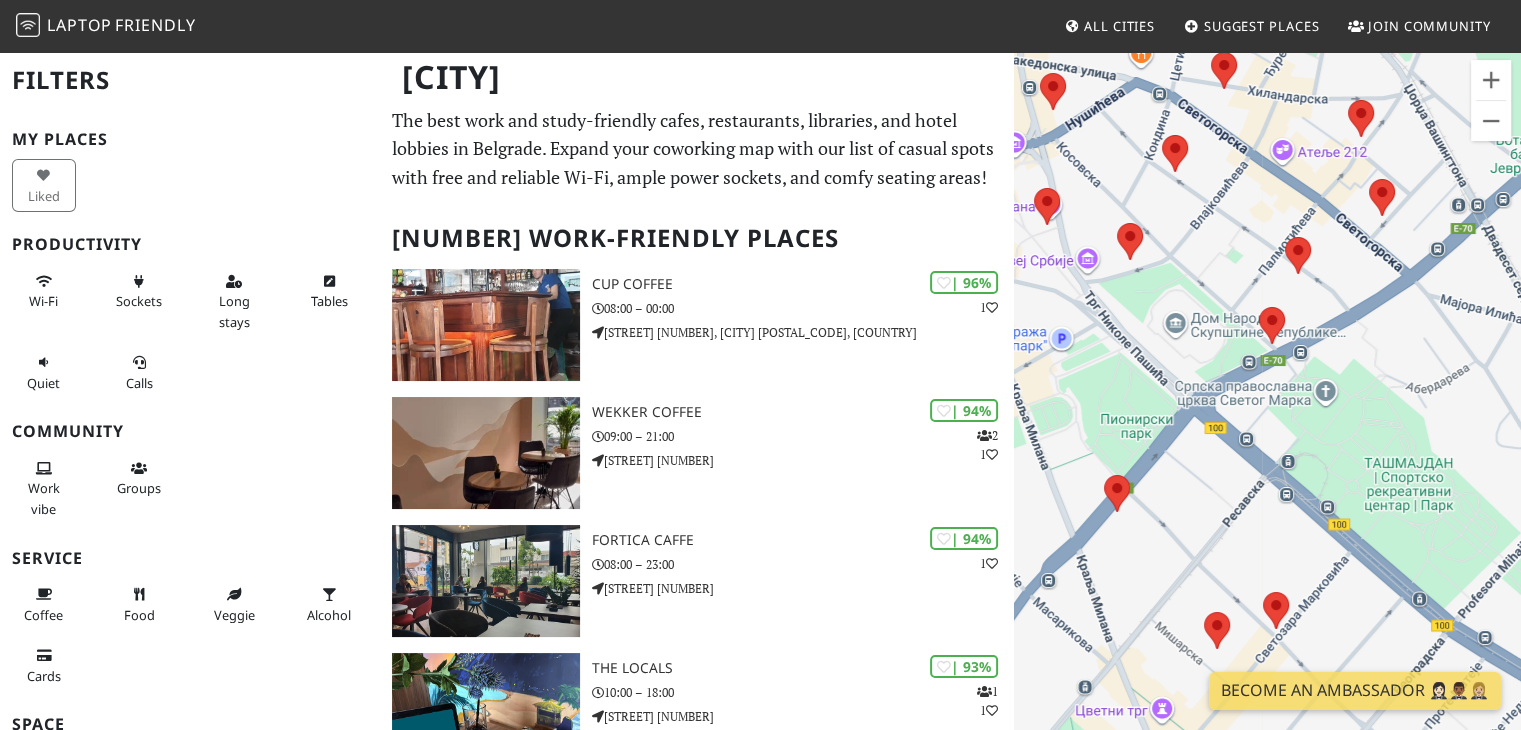 drag, startPoint x: 1281, startPoint y: 329, endPoint x: 1532, endPoint y: 494, distance: 300.37643 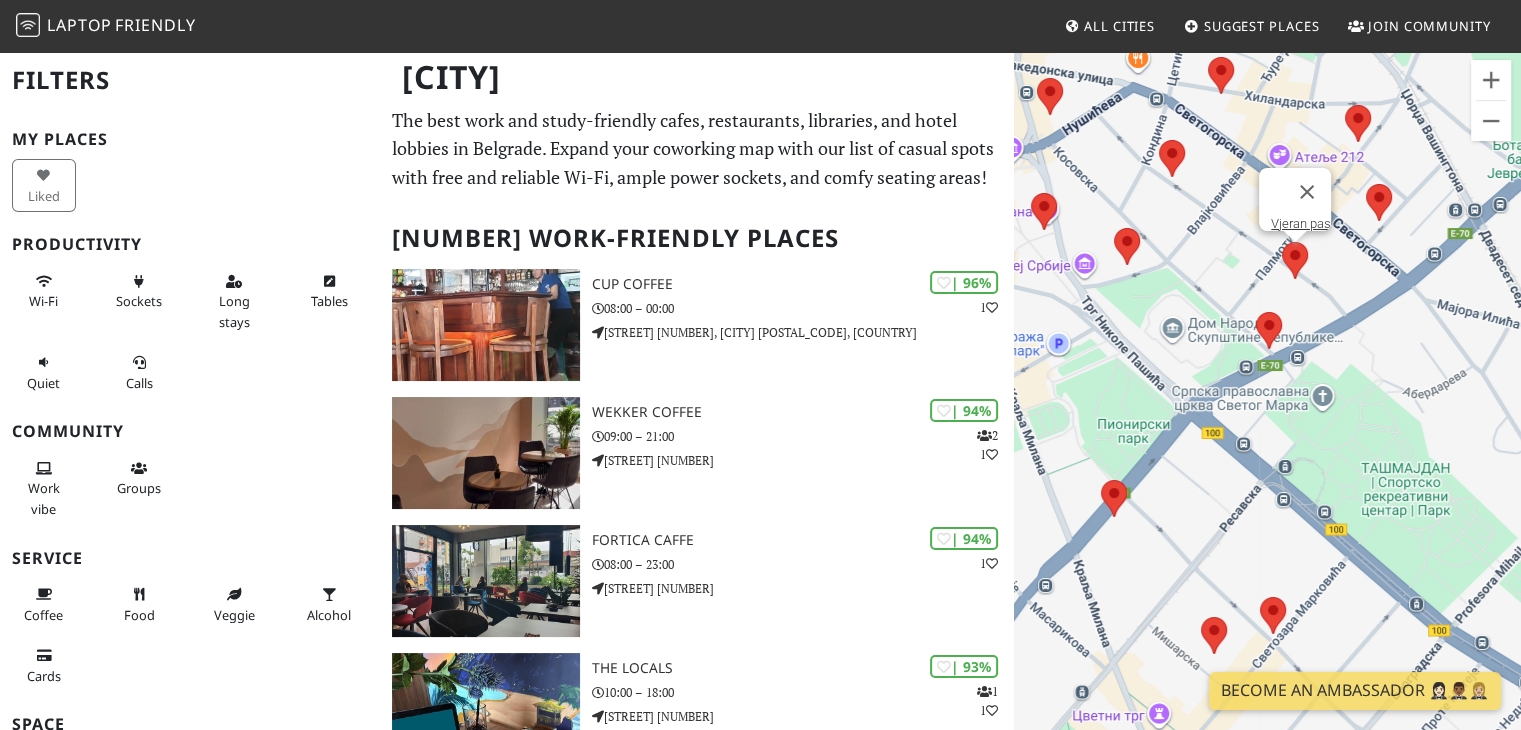 click at bounding box center (1282, 242) 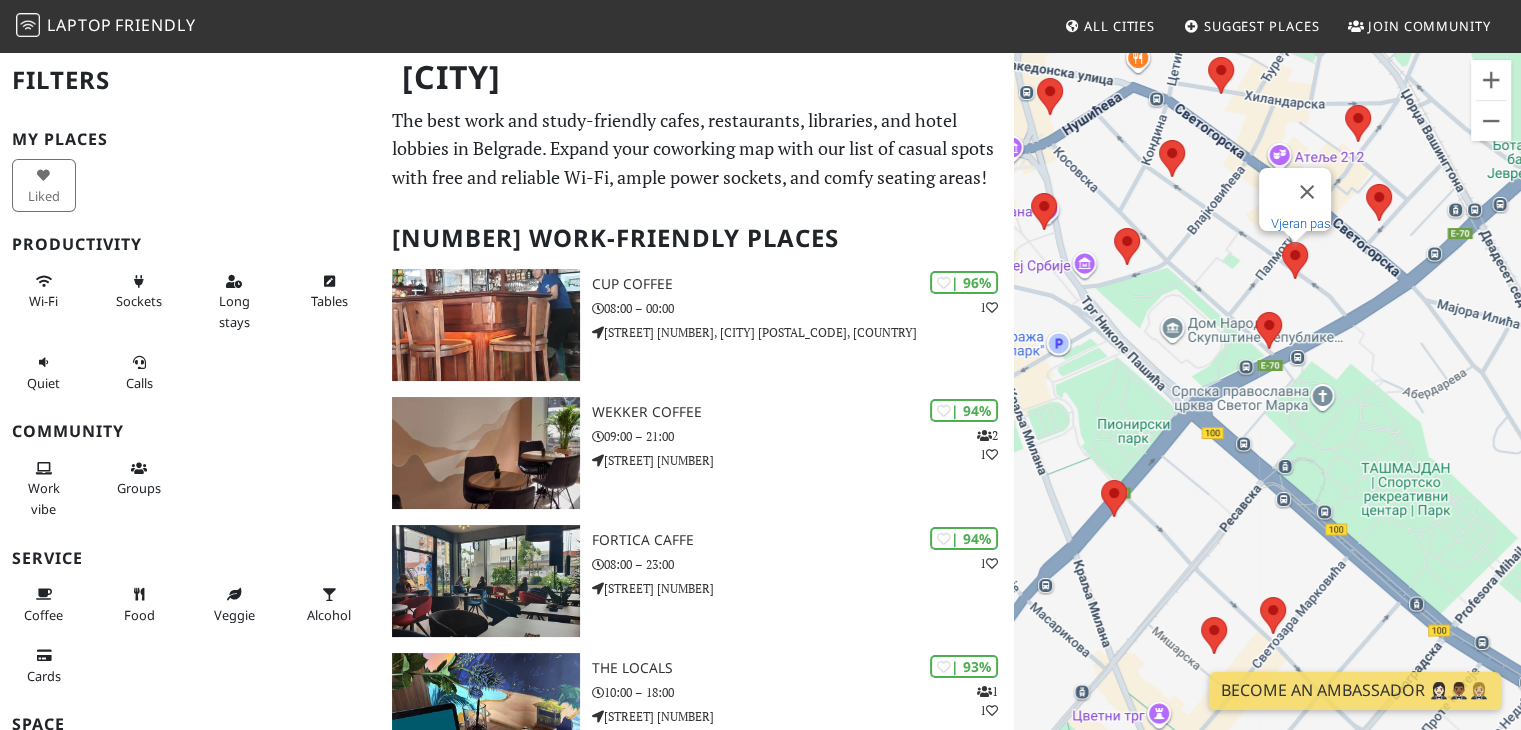 click on "Vjeran pas" at bounding box center (1301, 223) 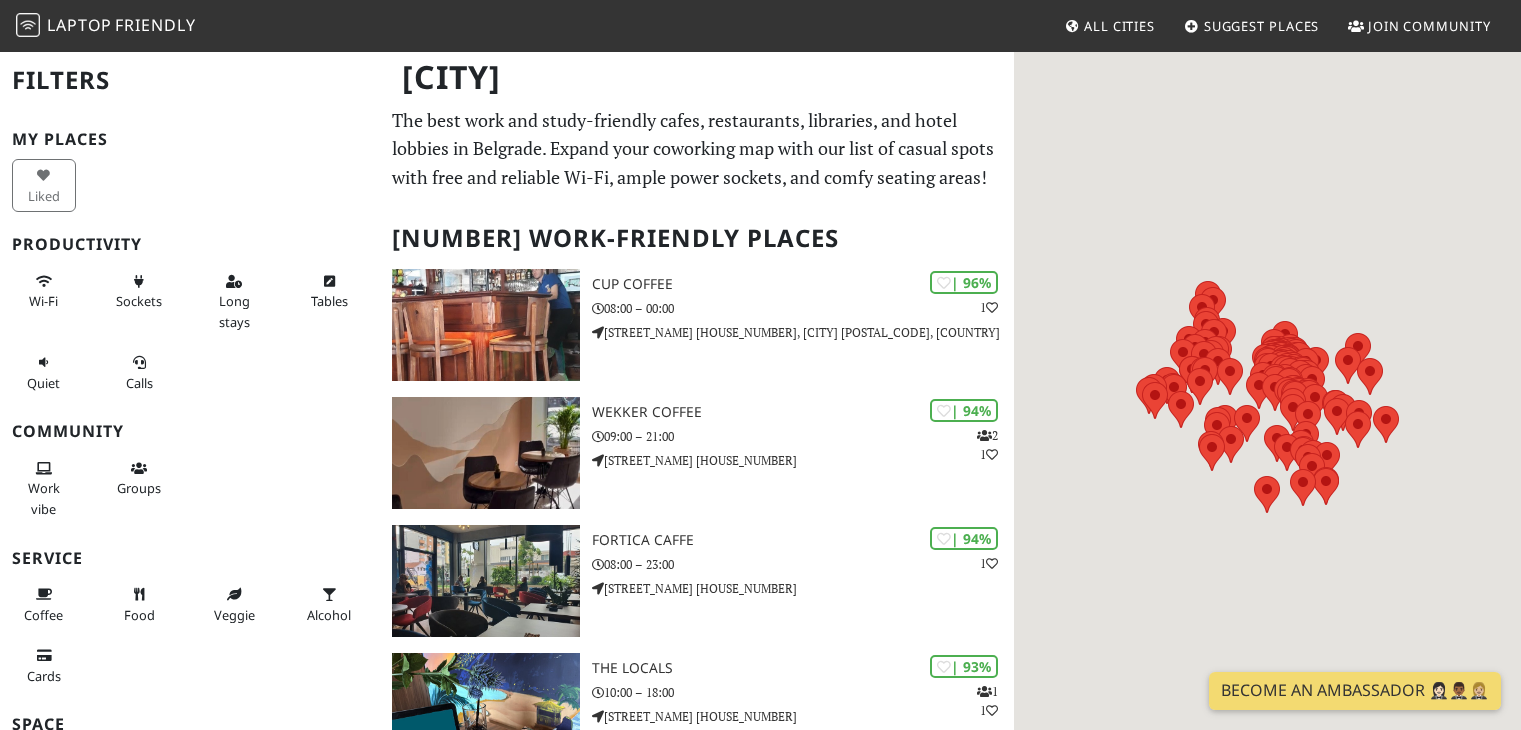 scroll, scrollTop: 0, scrollLeft: 0, axis: both 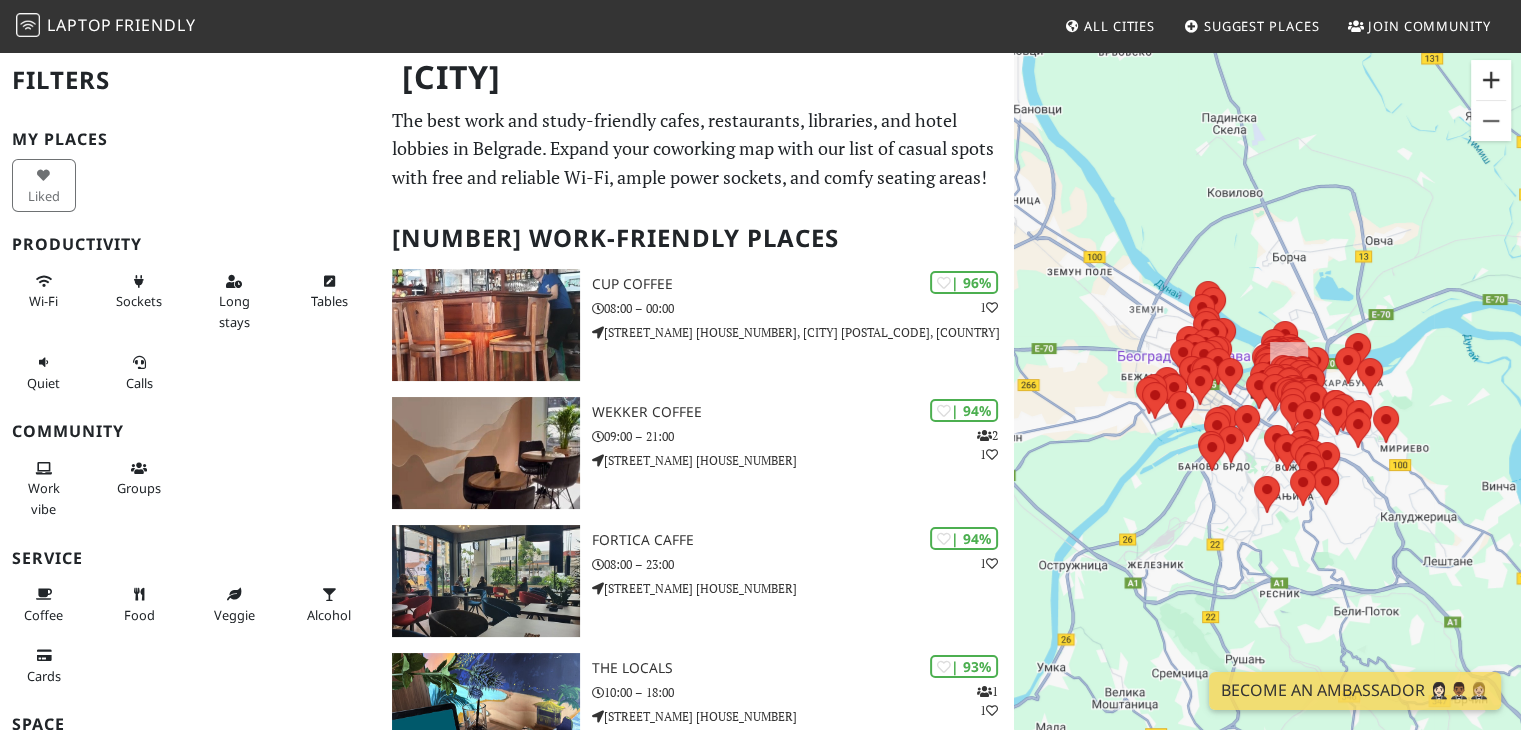 click at bounding box center [1491, 80] 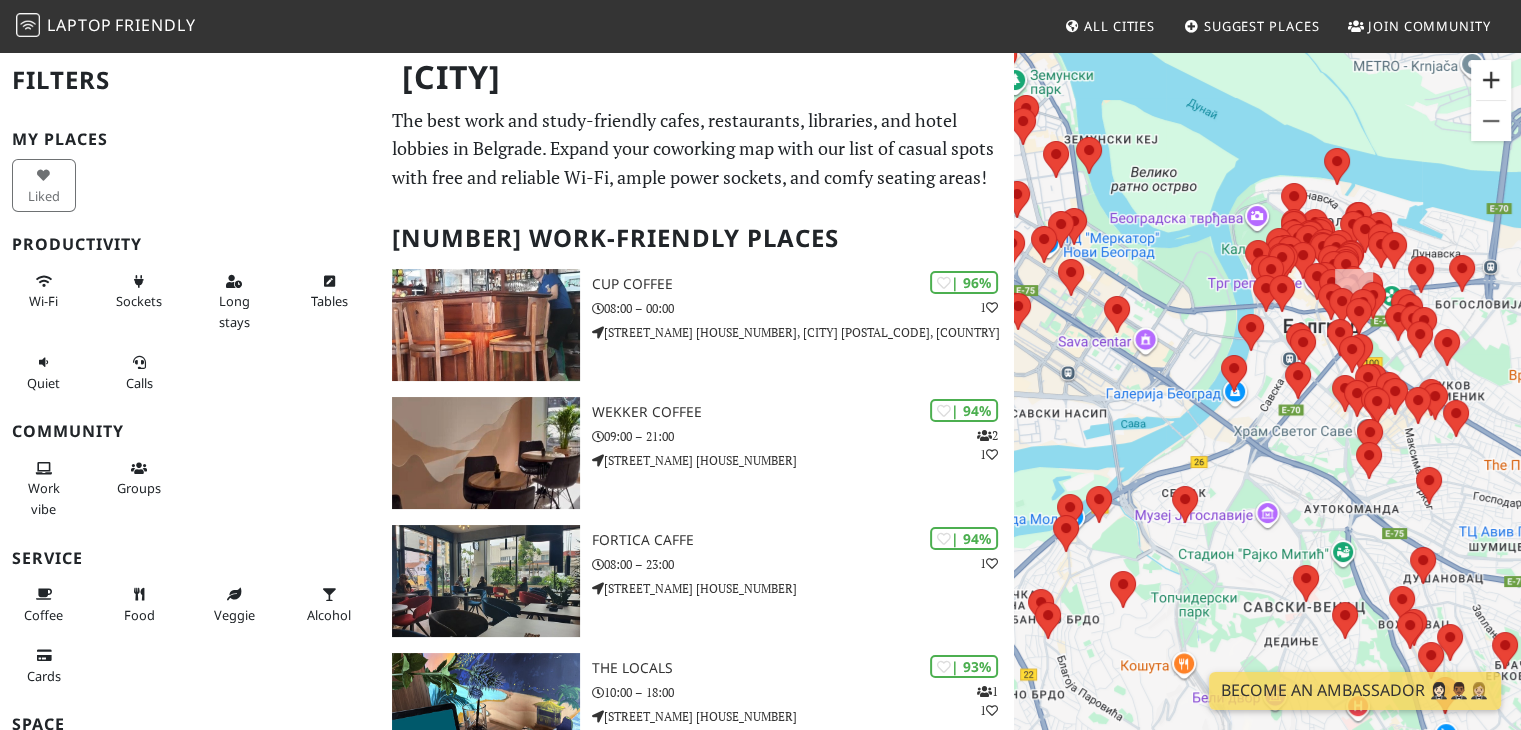 click at bounding box center [1491, 80] 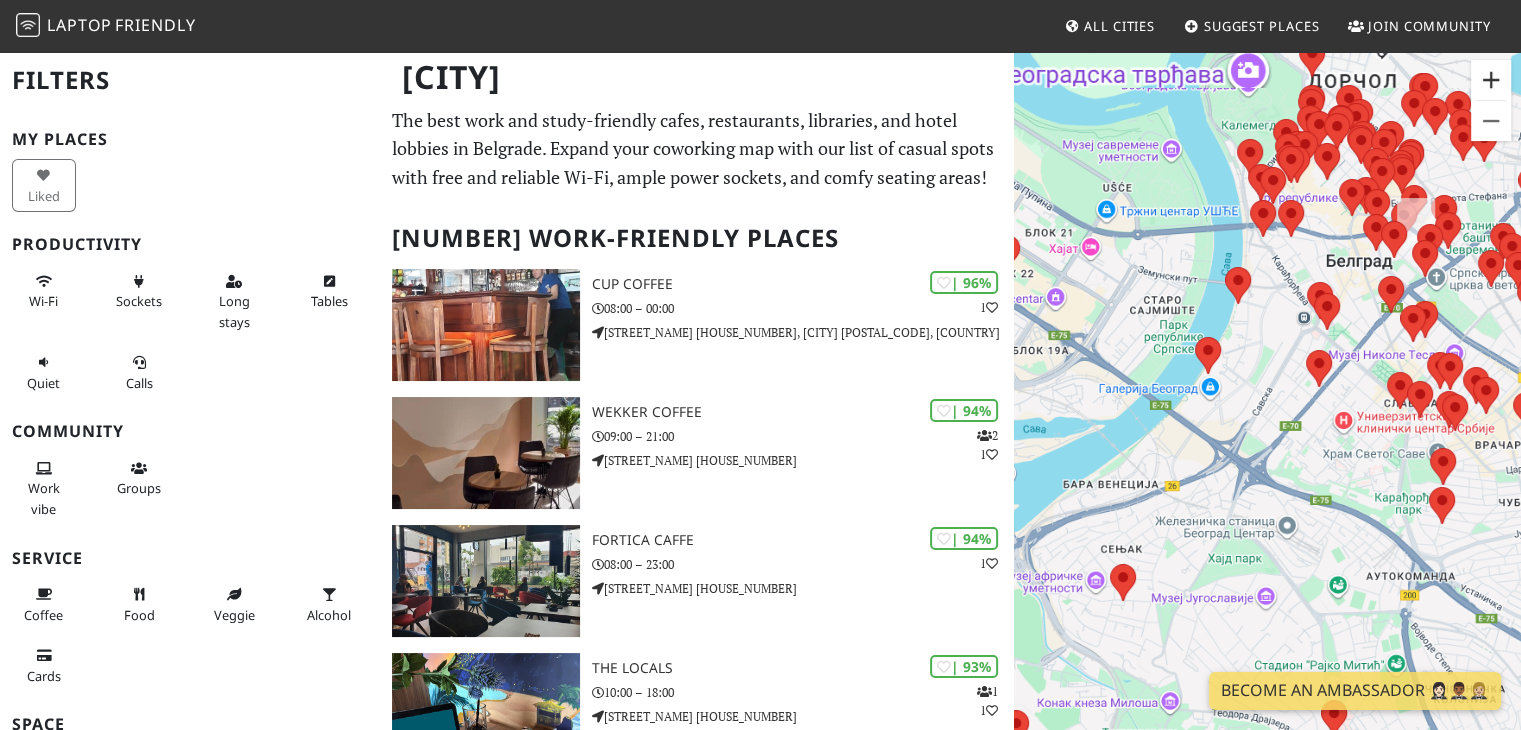 click at bounding box center (1491, 80) 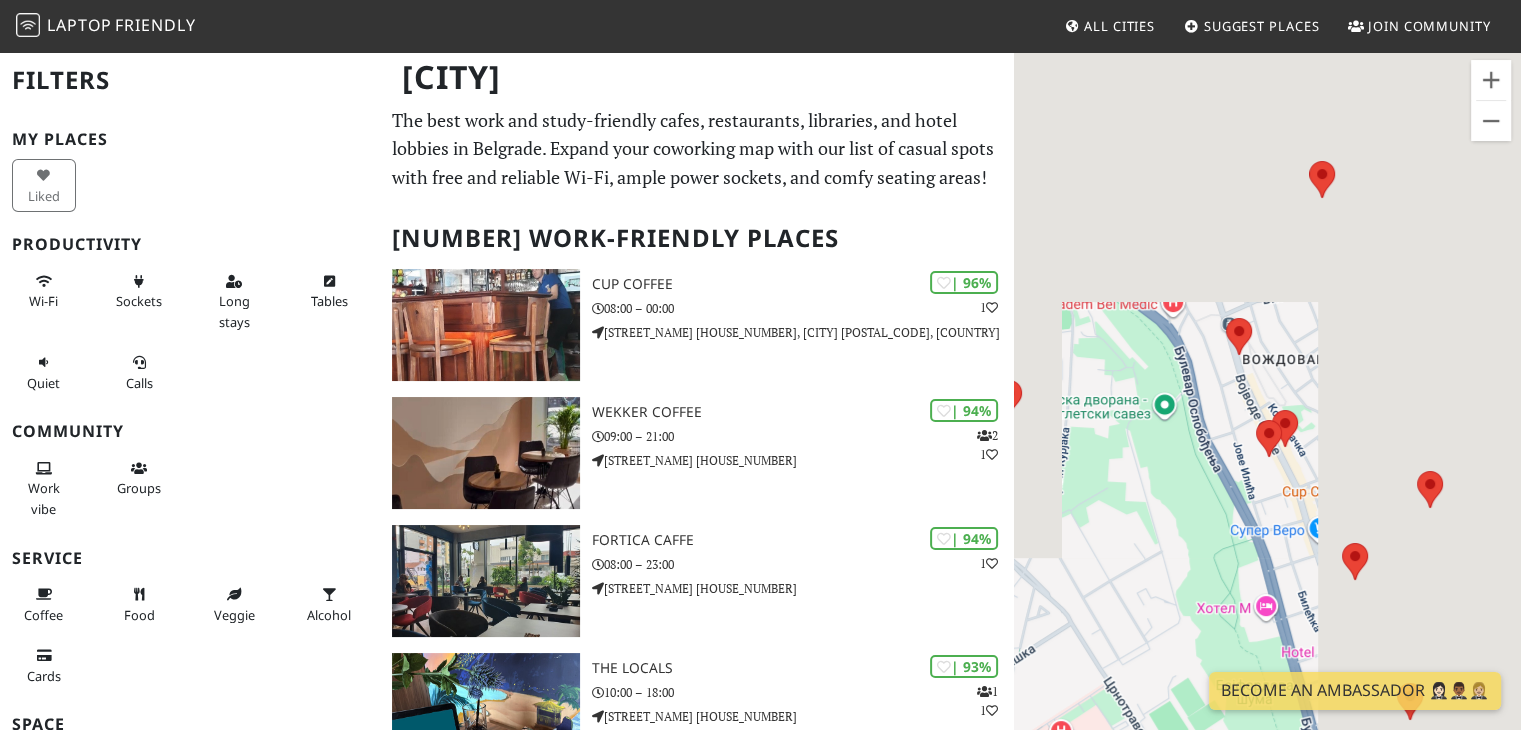 drag, startPoint x: 1350, startPoint y: 300, endPoint x: 1110, endPoint y: 628, distance: 406.42834 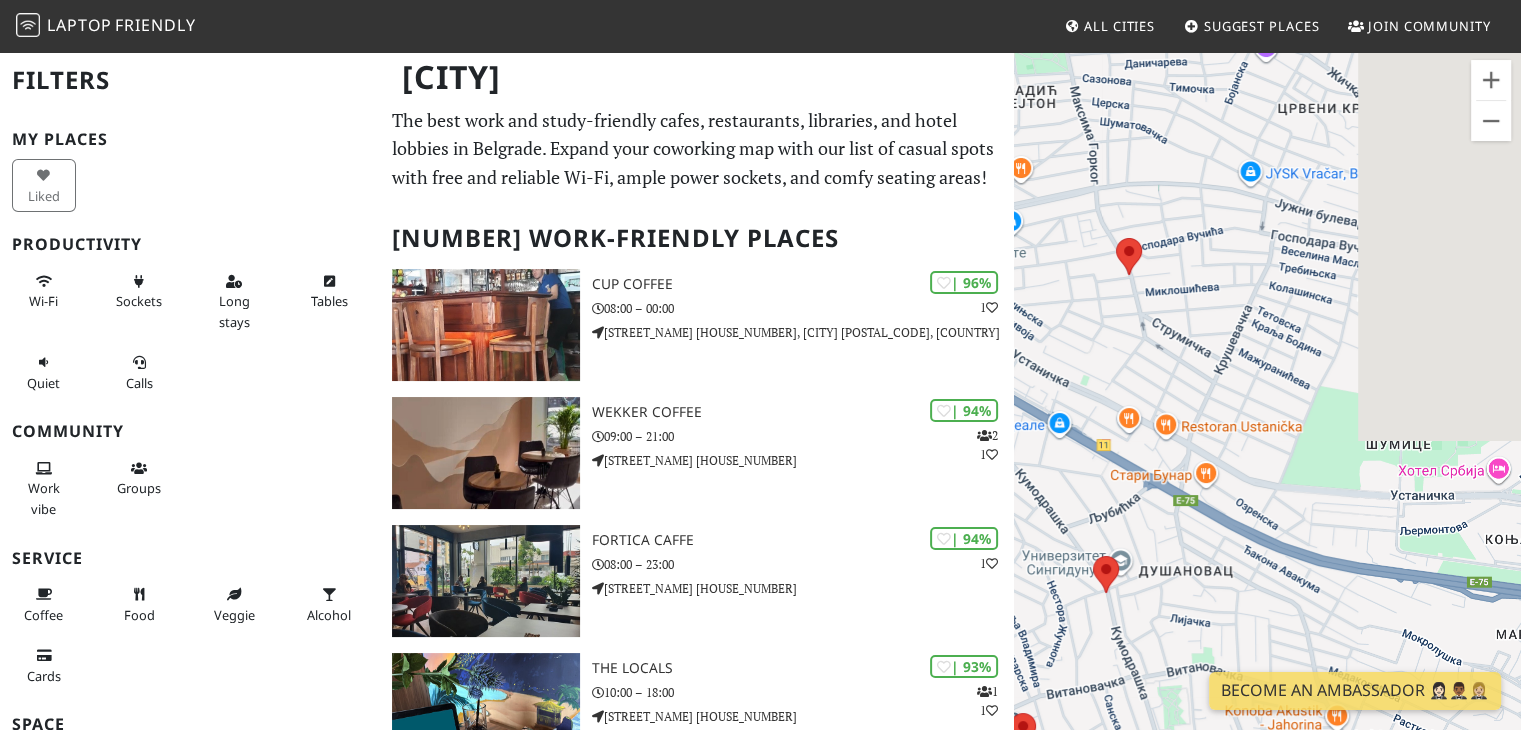 drag, startPoint x: 1380, startPoint y: 379, endPoint x: 1192, endPoint y: 776, distance: 439.26416 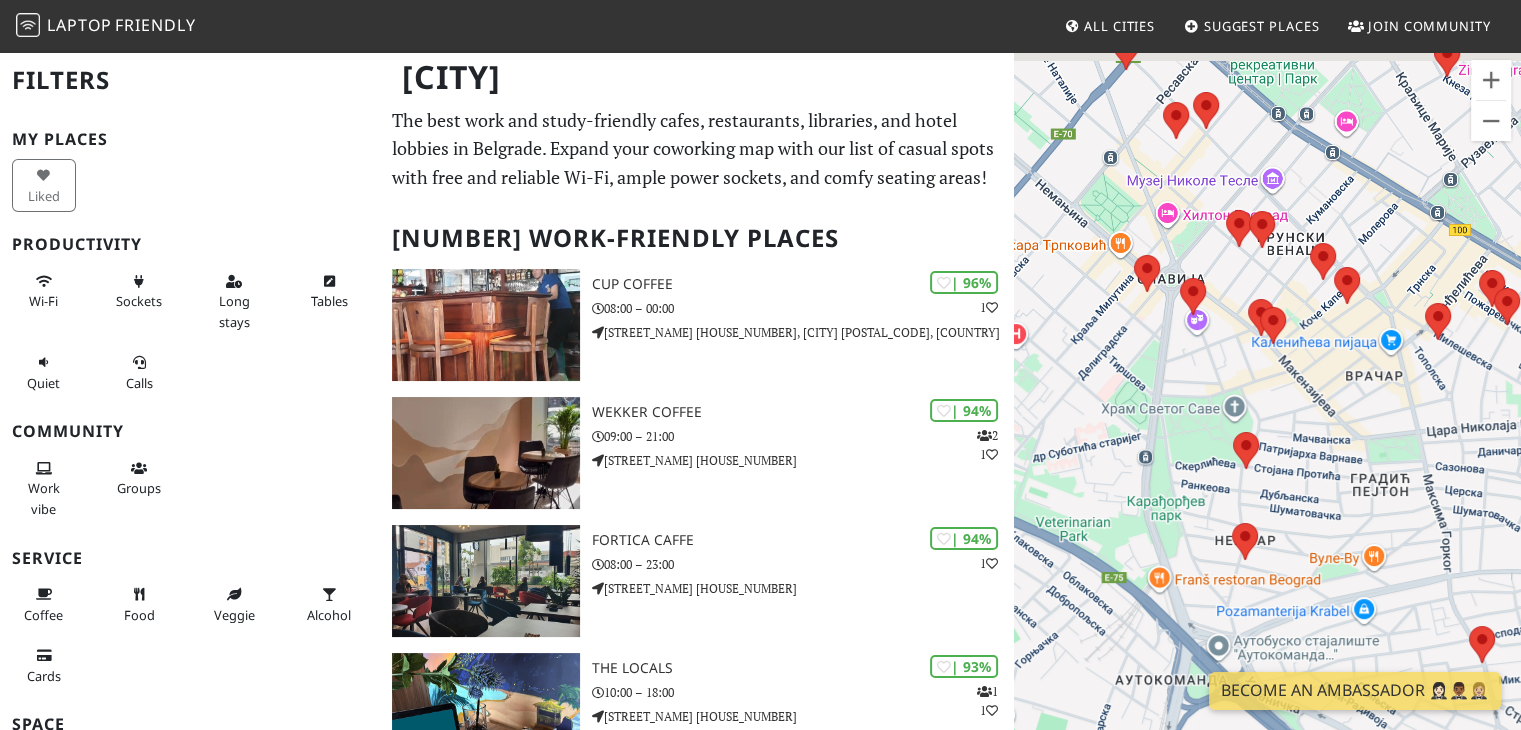 drag, startPoint x: 1307, startPoint y: 281, endPoint x: 1532, endPoint y: 655, distance: 436.4642 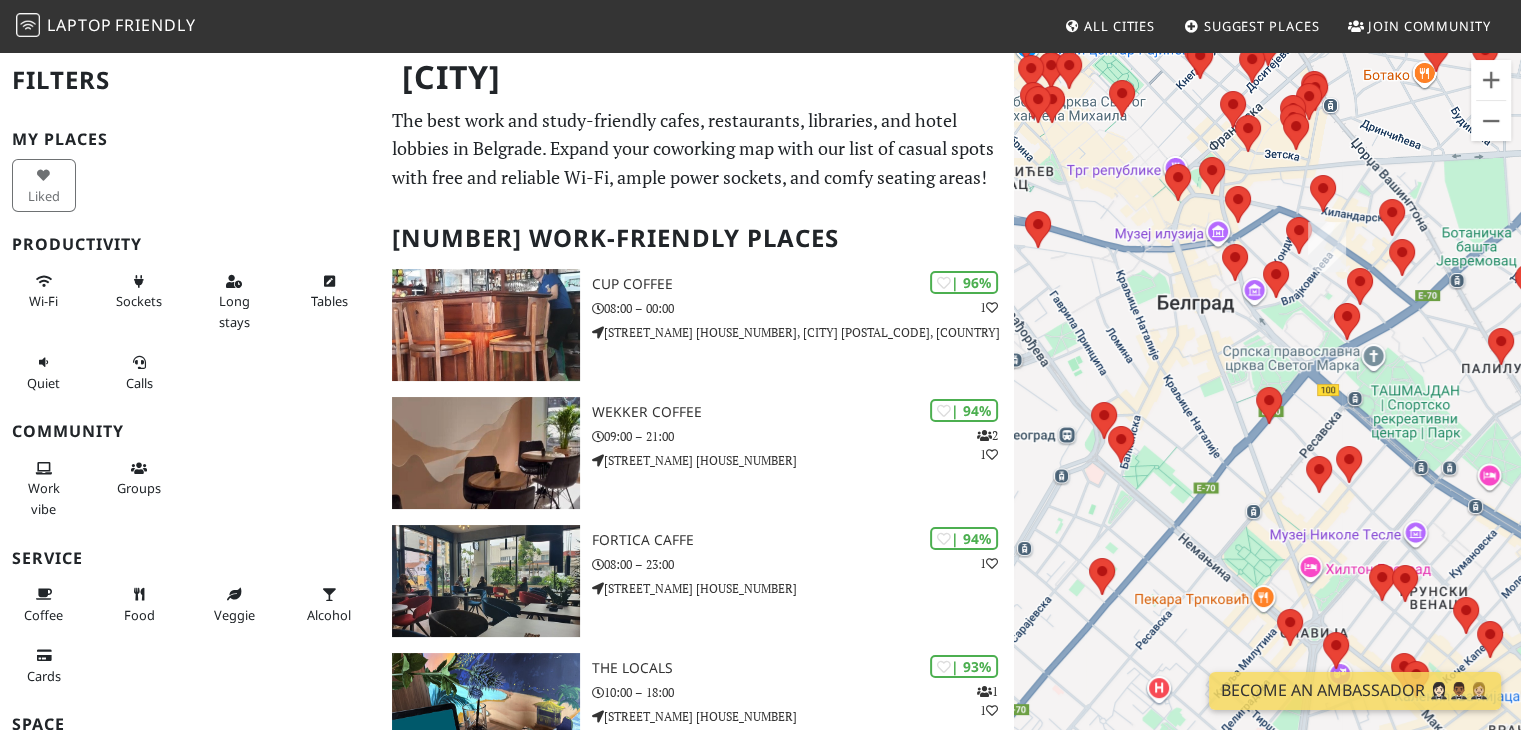 drag, startPoint x: 1420, startPoint y: 385, endPoint x: 1535, endPoint y: 642, distance: 281.5564 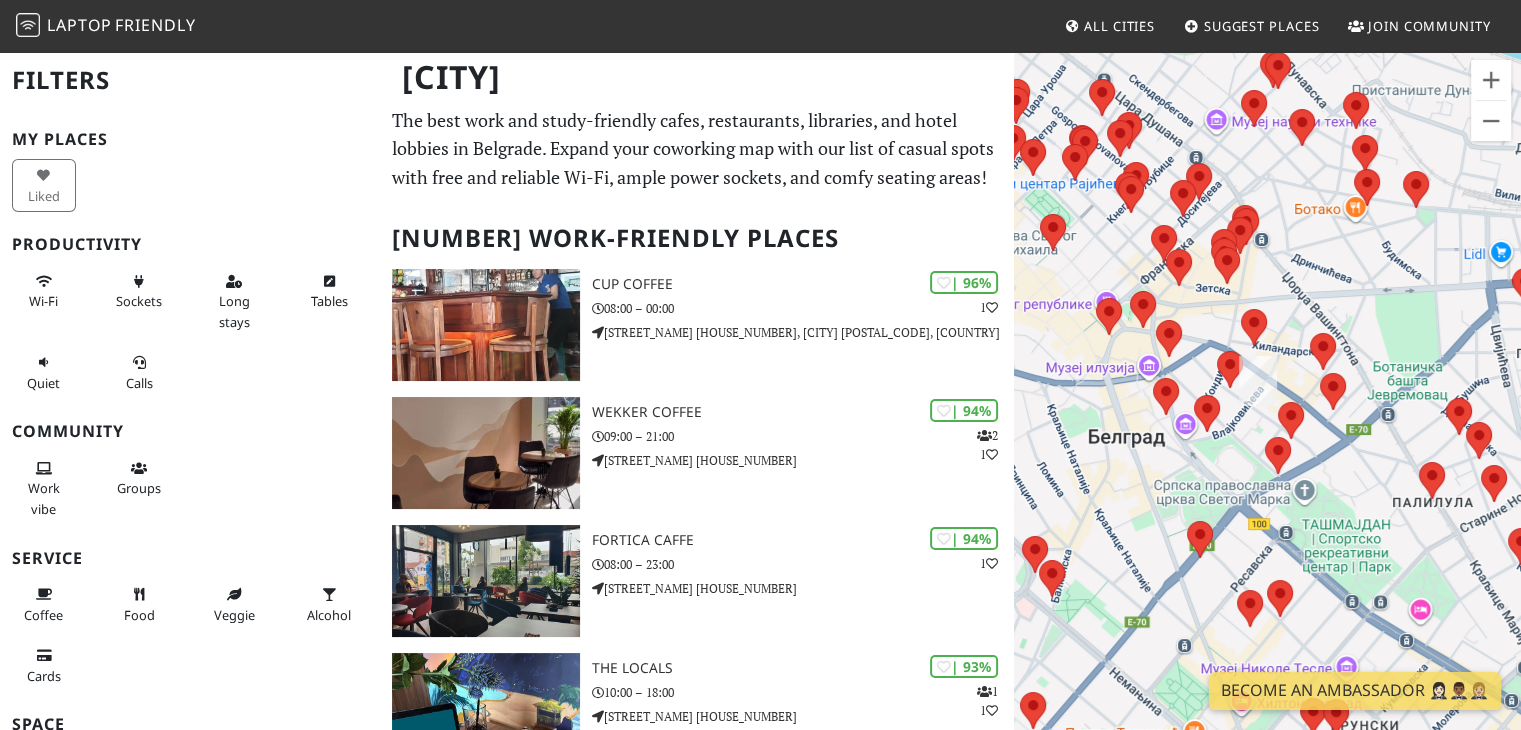 drag, startPoint x: 1399, startPoint y: 437, endPoint x: 1300, endPoint y: 464, distance: 102.61579 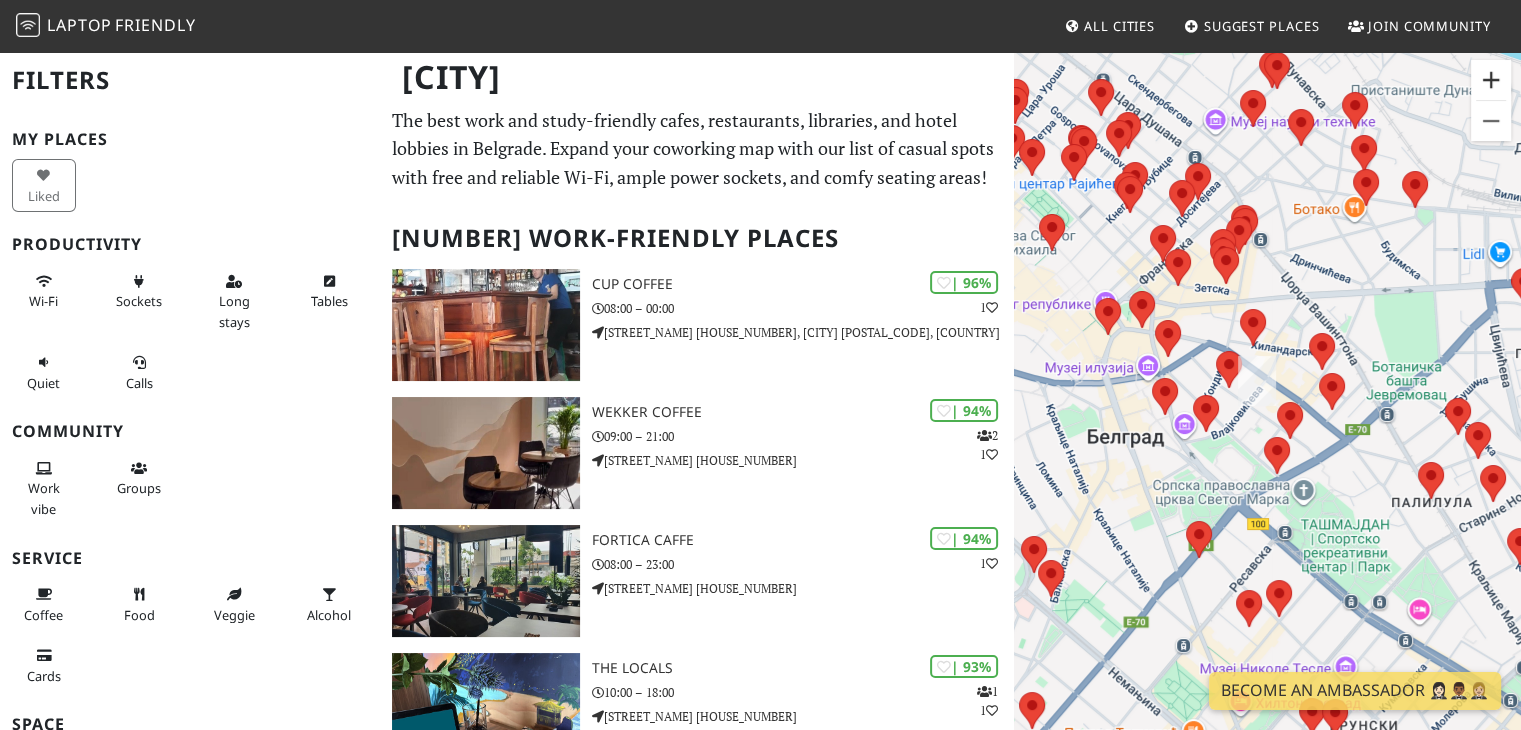 click at bounding box center [1491, 80] 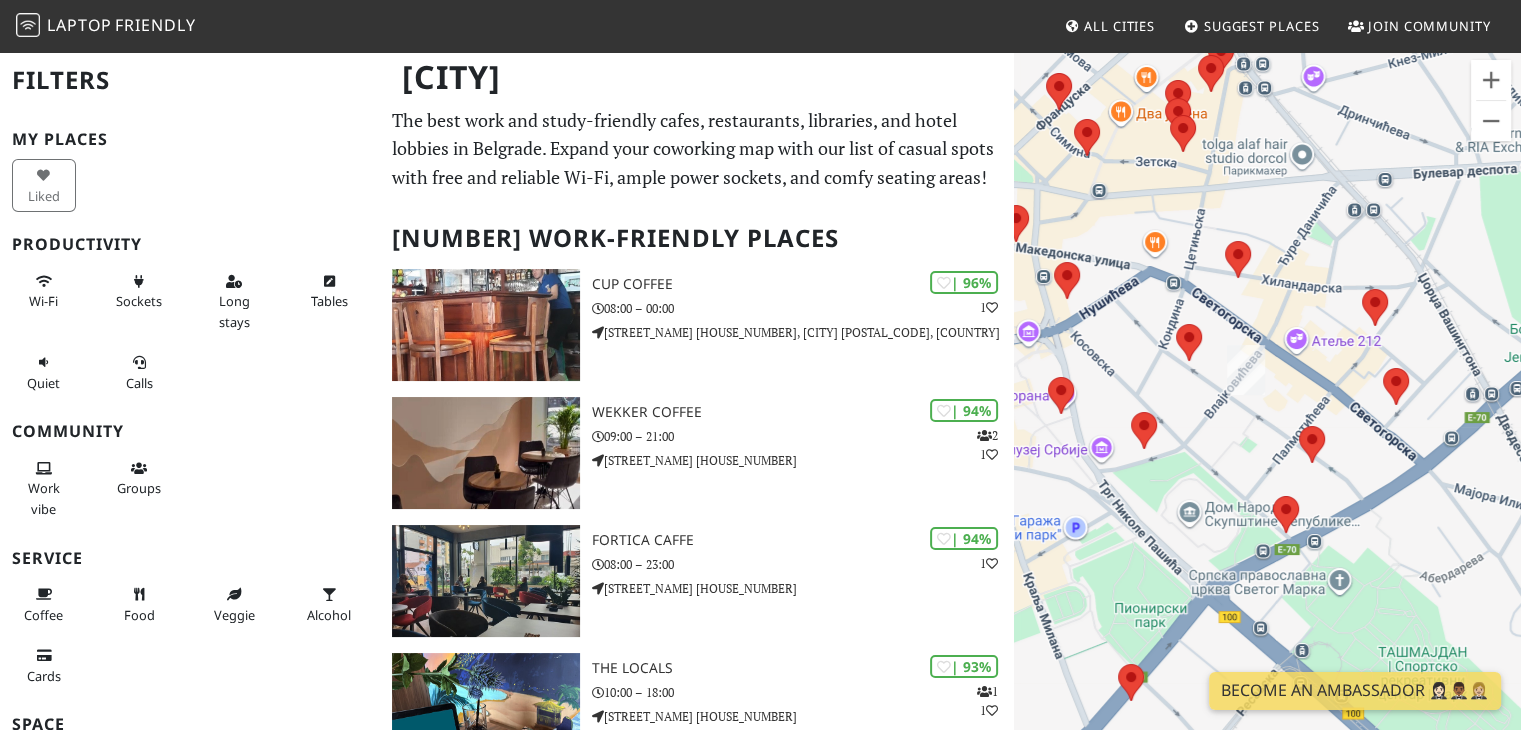 drag, startPoint x: 1296, startPoint y: 373, endPoint x: 1312, endPoint y: 375, distance: 16.124516 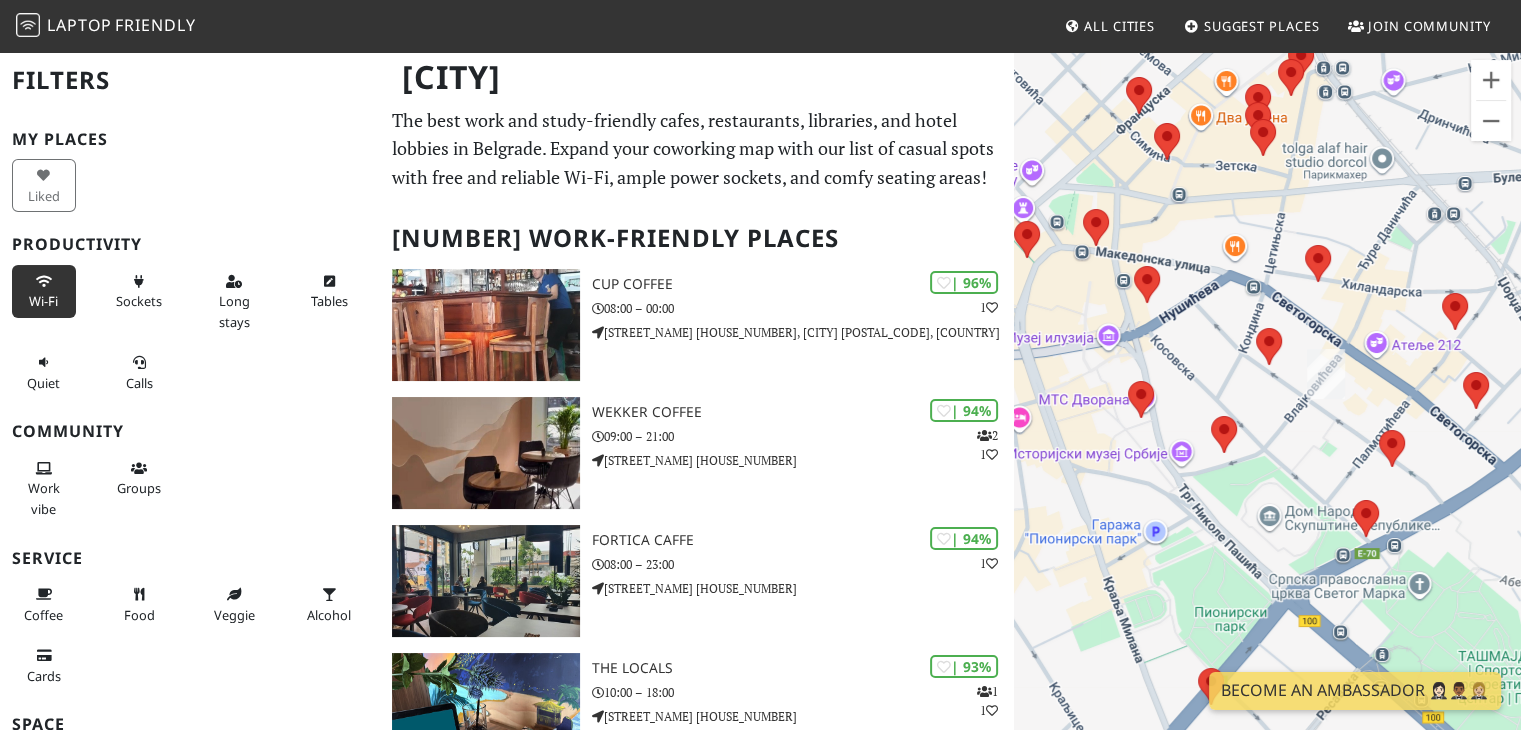 click at bounding box center [44, 282] 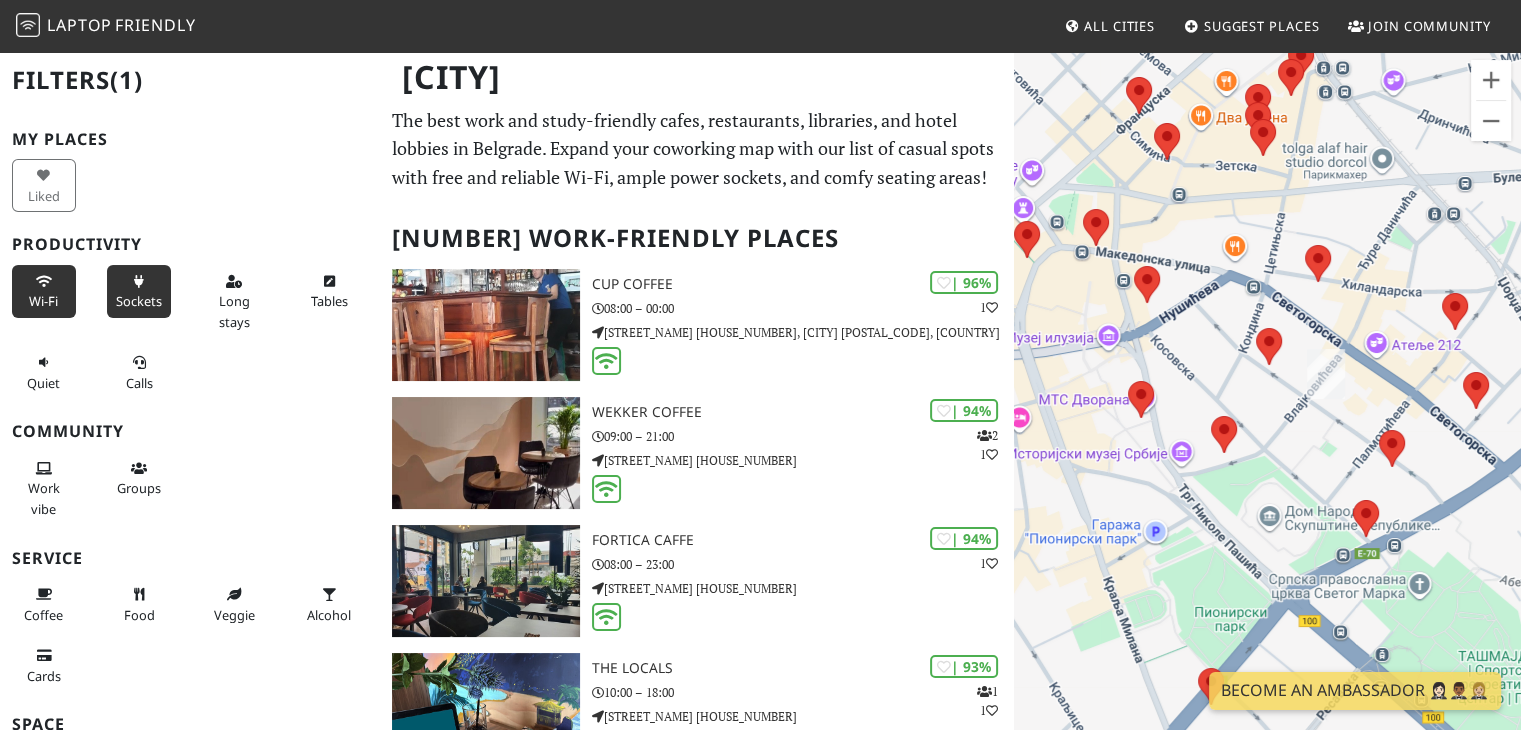 click on "Sockets" at bounding box center (139, 301) 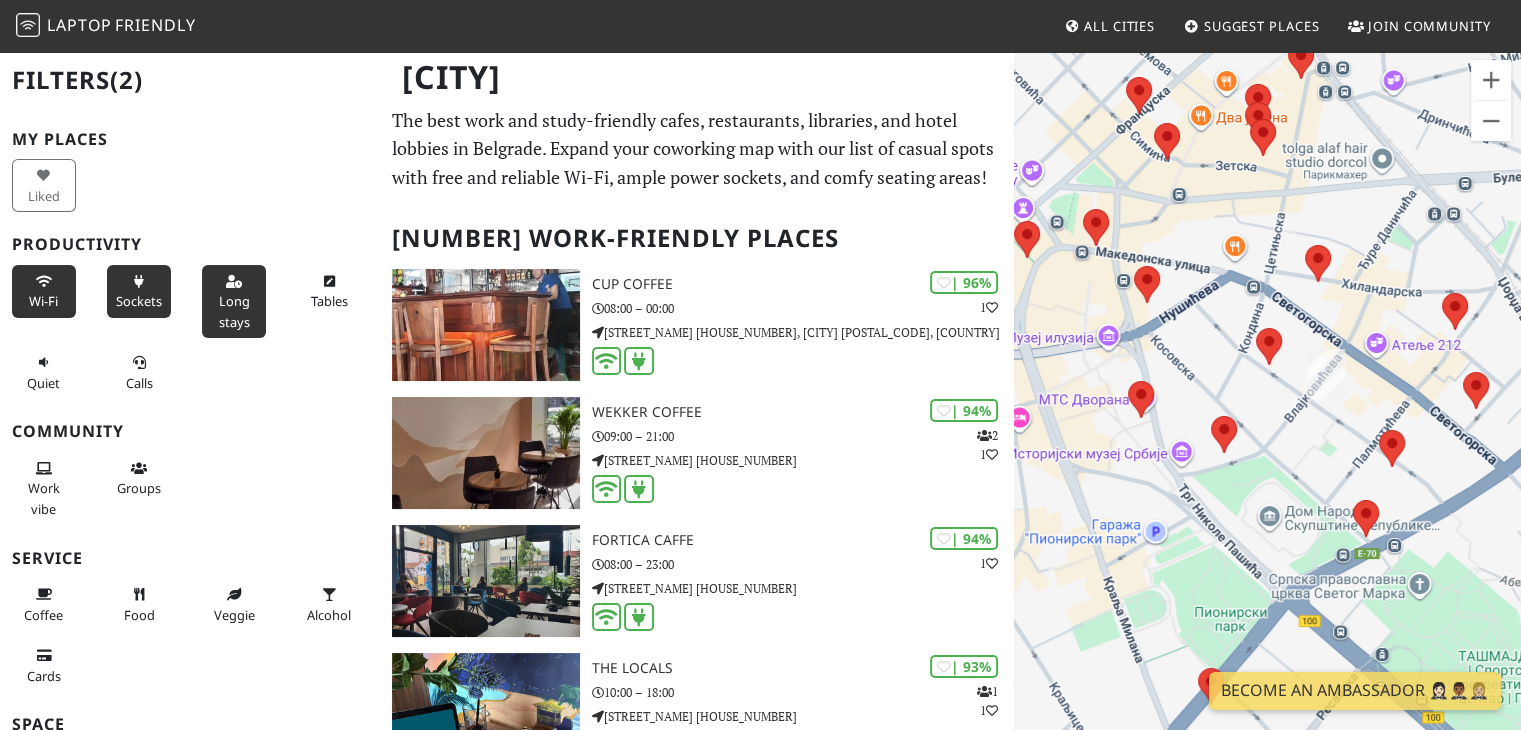 click on "Long stays" at bounding box center (234, 311) 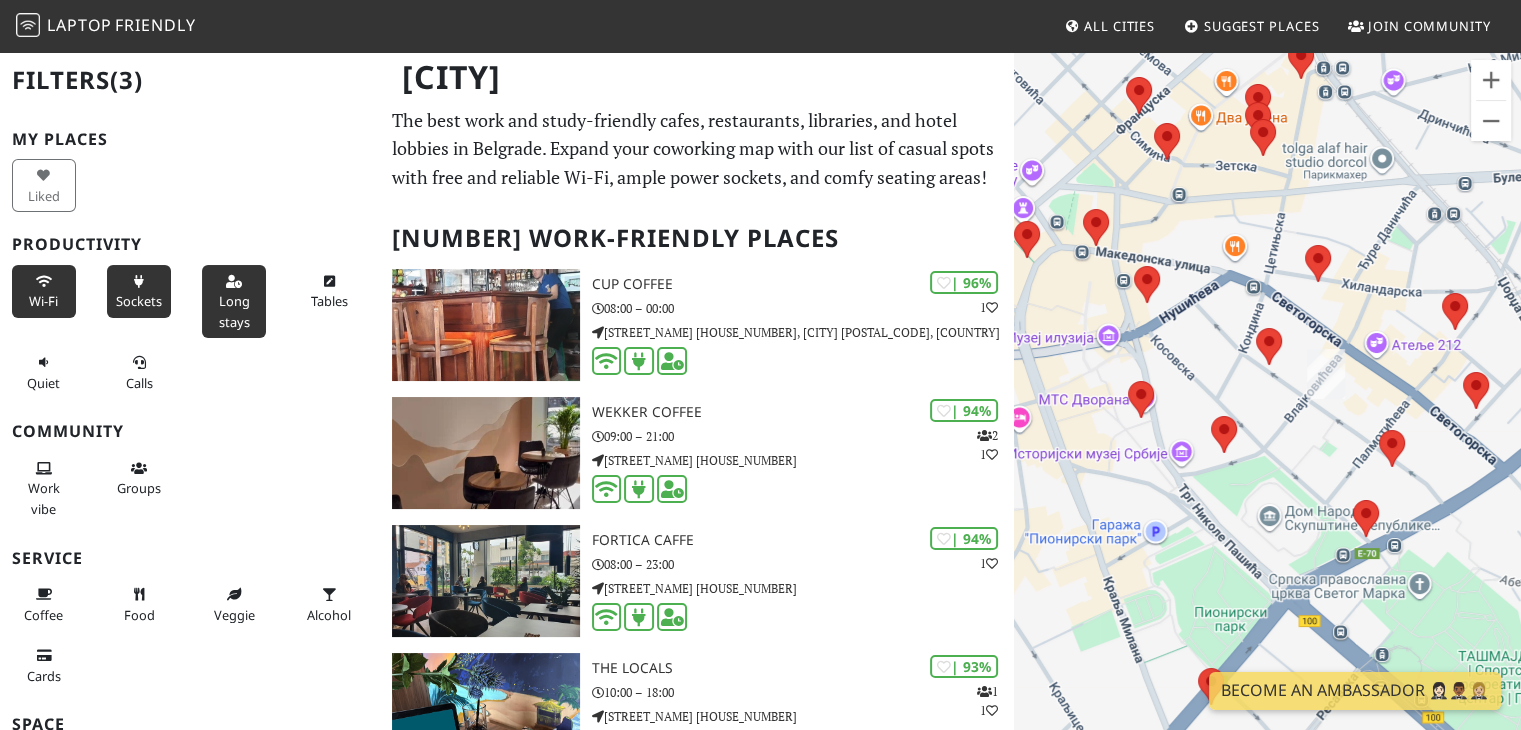 click on "Long stays" at bounding box center [234, 311] 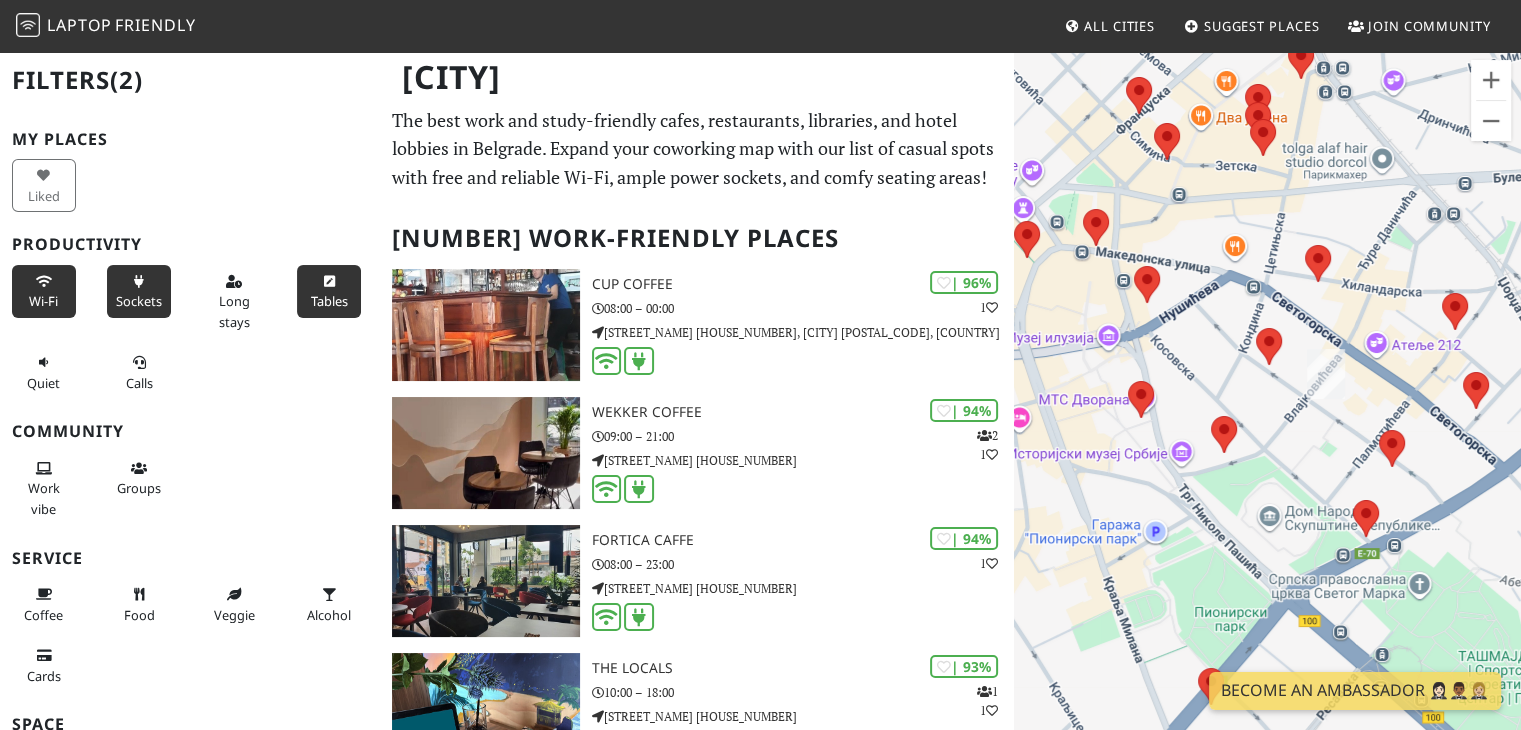 click on "Tables" at bounding box center (329, 301) 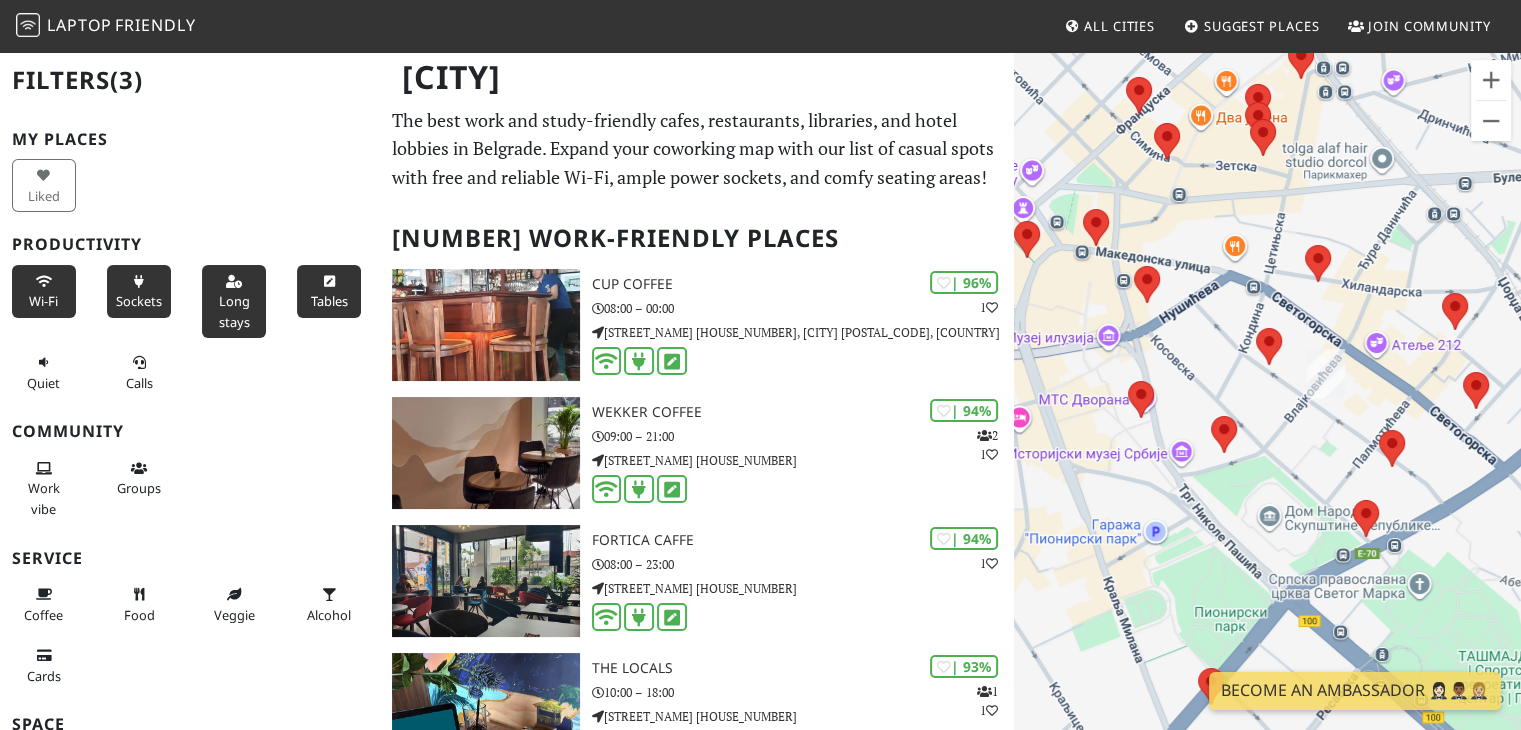 click on "Long stays" at bounding box center [234, 311] 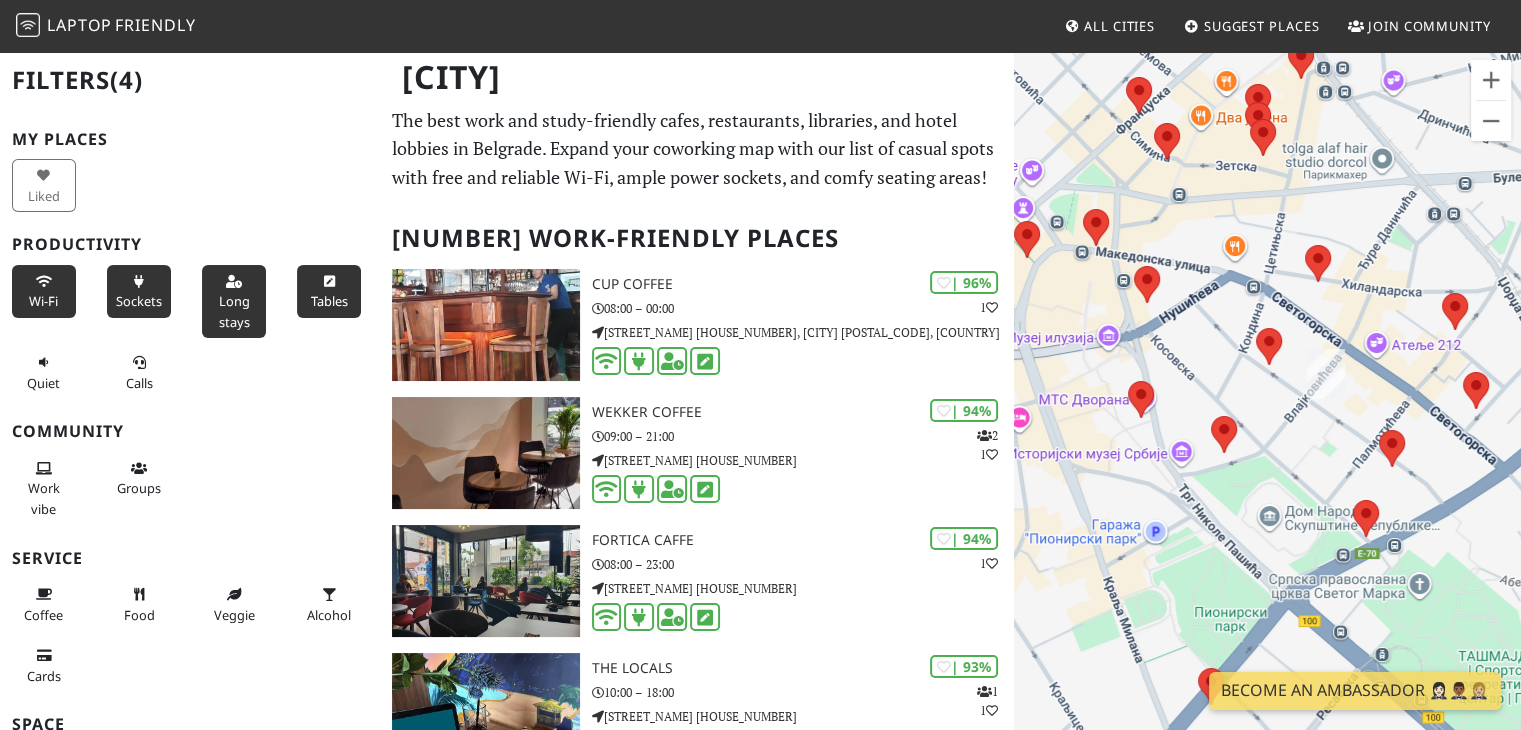 click on "Tables" at bounding box center (329, 301) 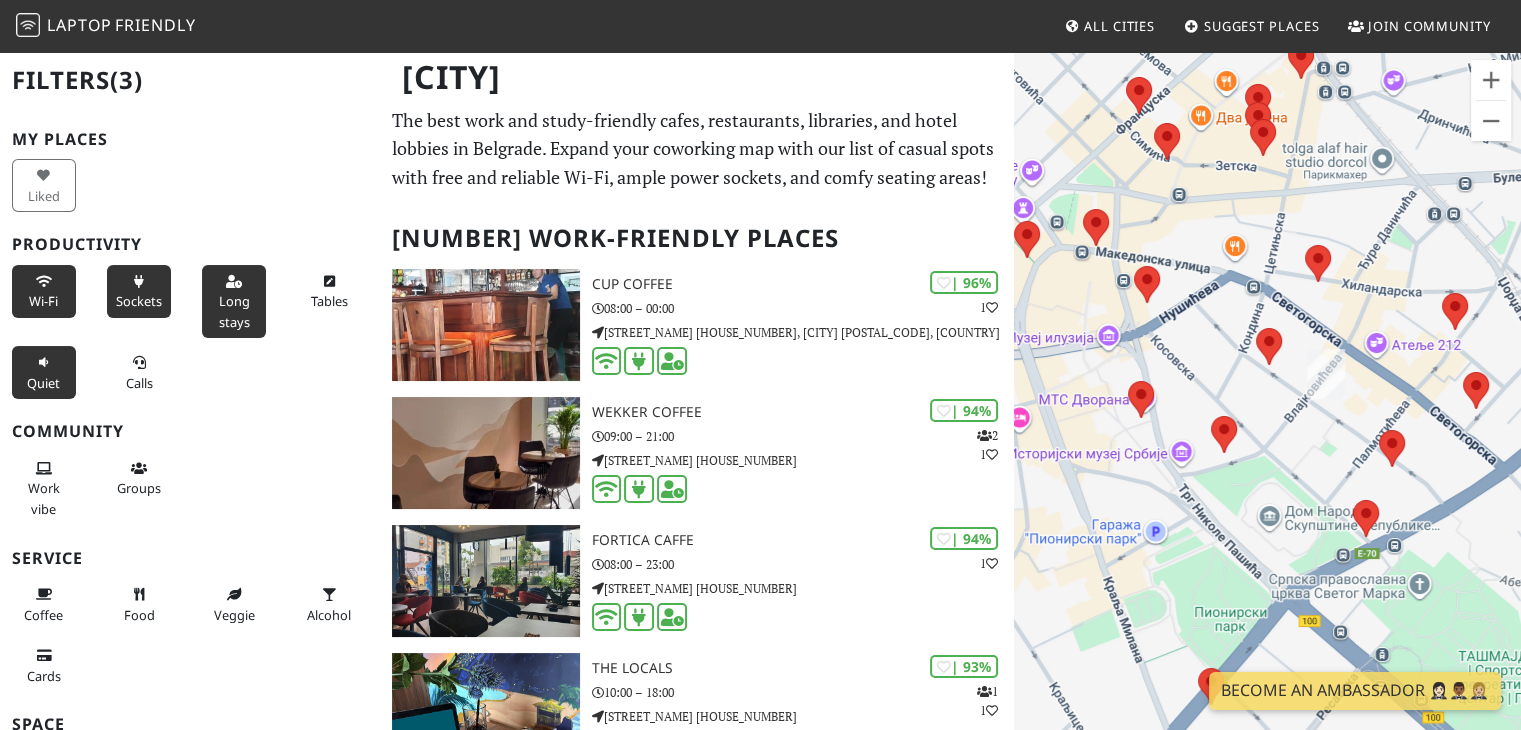 click on "Quiet" at bounding box center (43, 383) 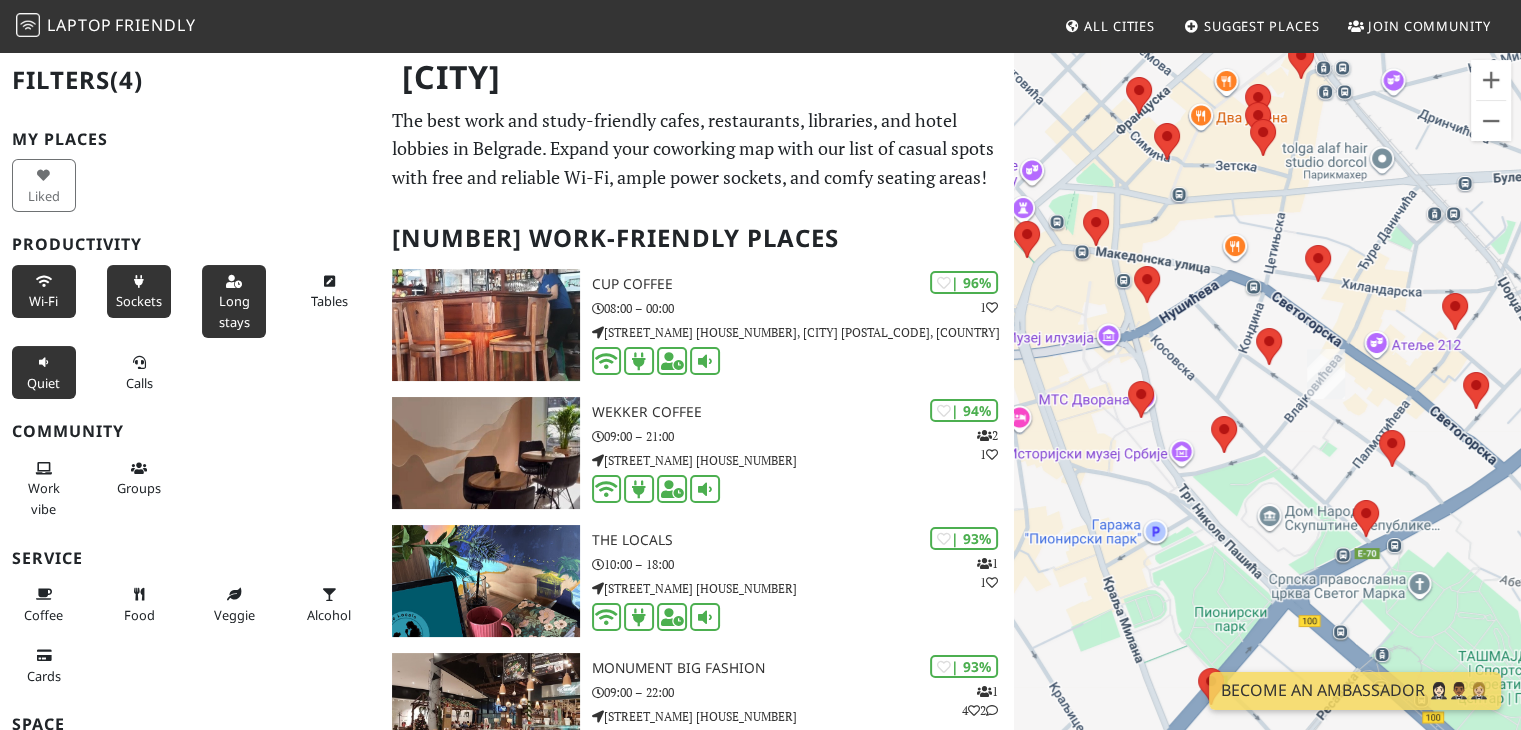 click on "Quiet" at bounding box center [43, 383] 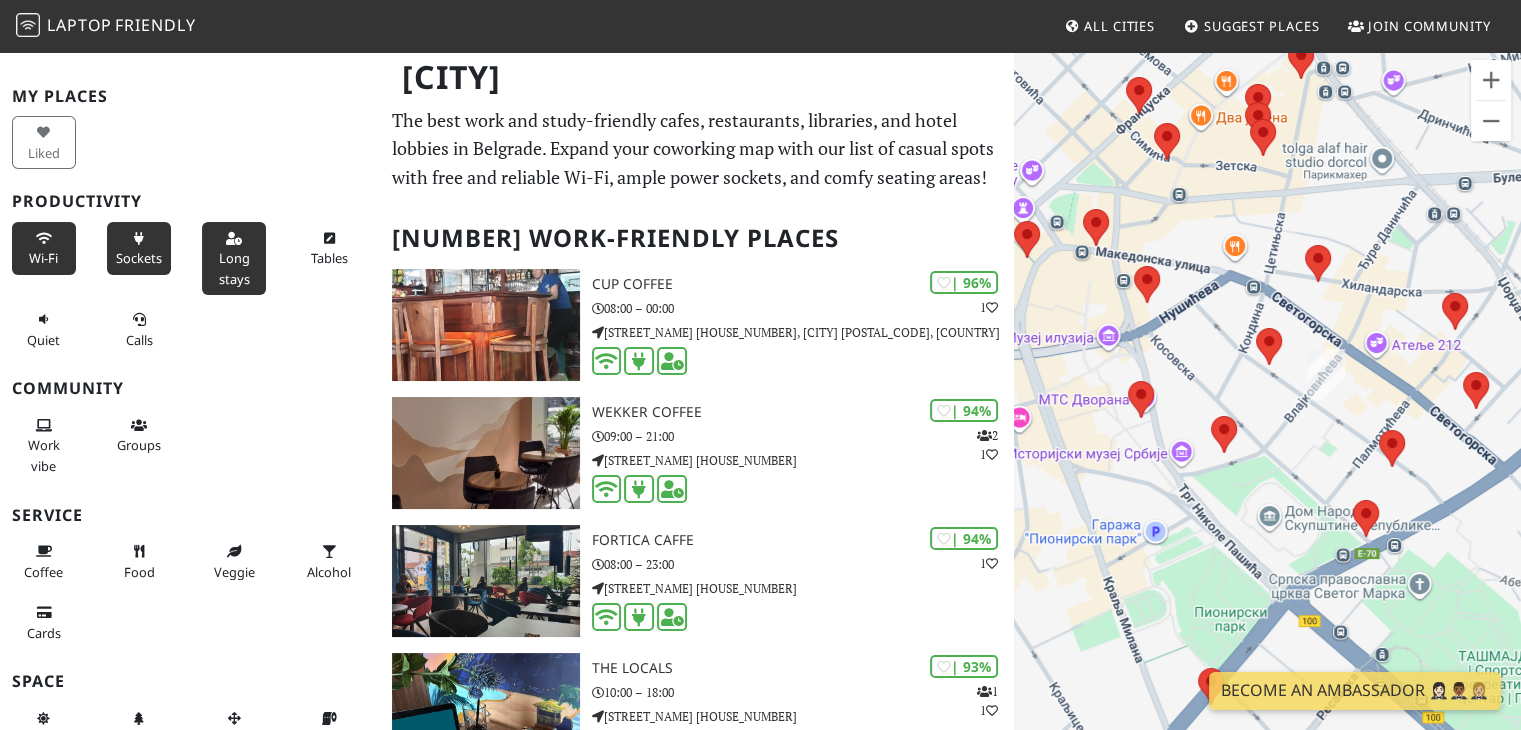 scroll, scrollTop: 57, scrollLeft: 0, axis: vertical 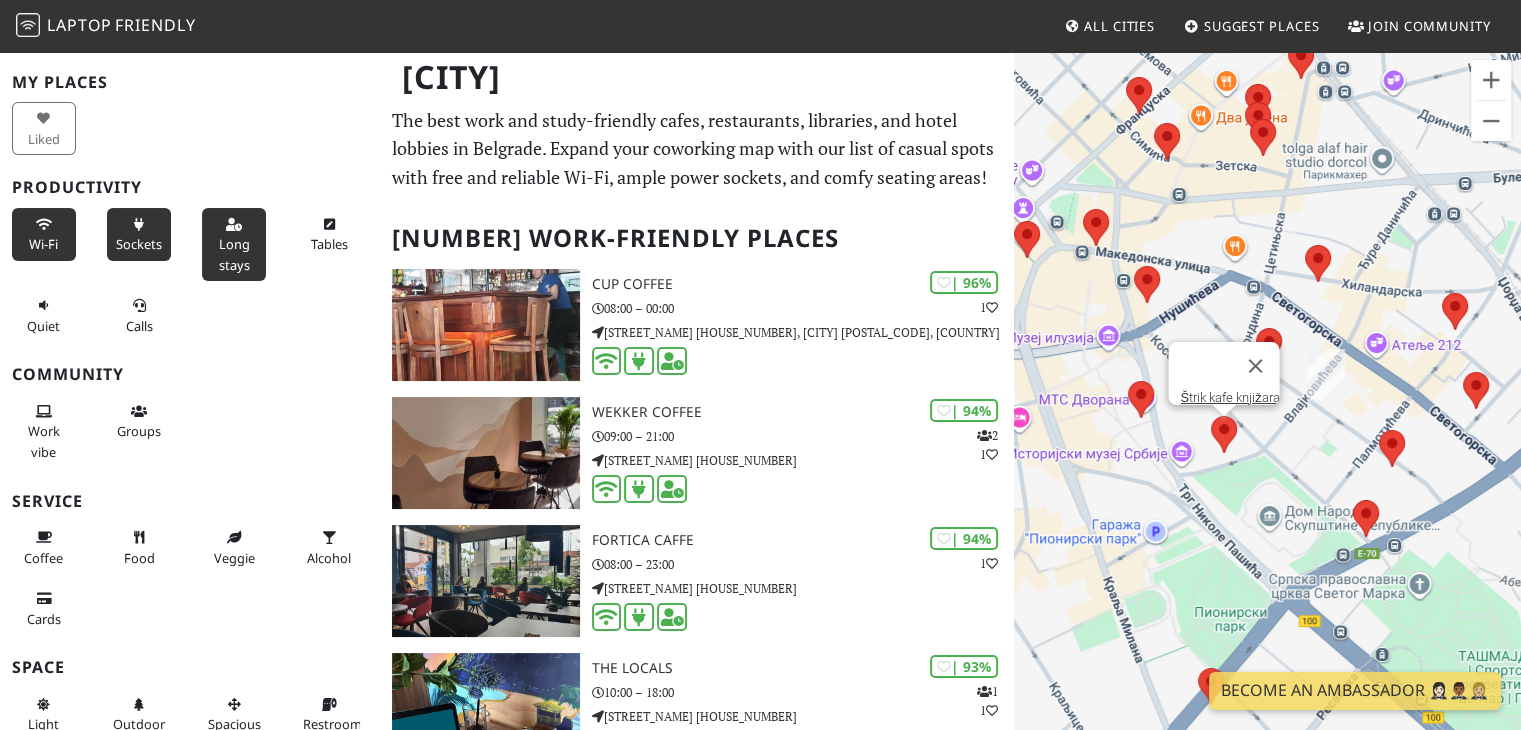 click at bounding box center [1211, 416] 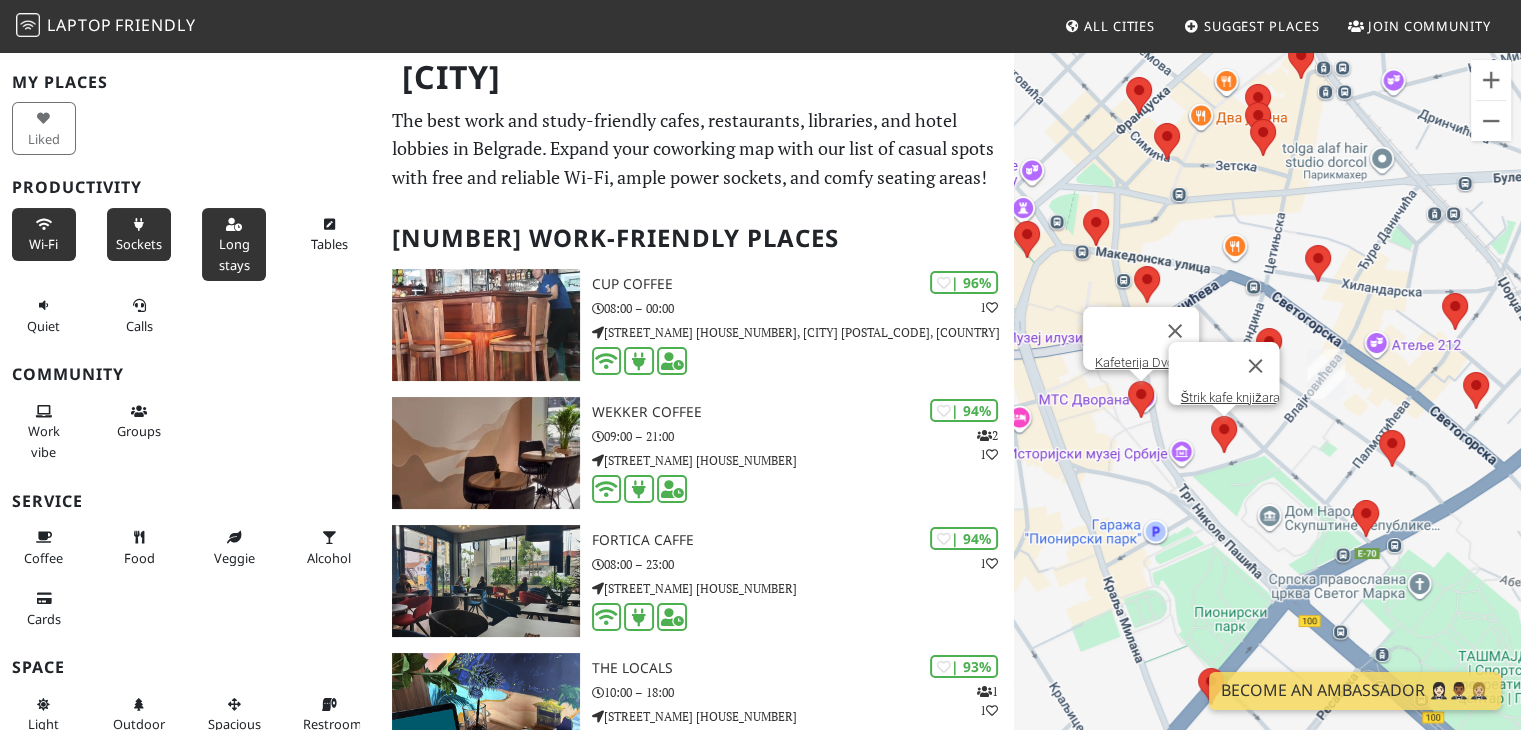 click at bounding box center (1128, 381) 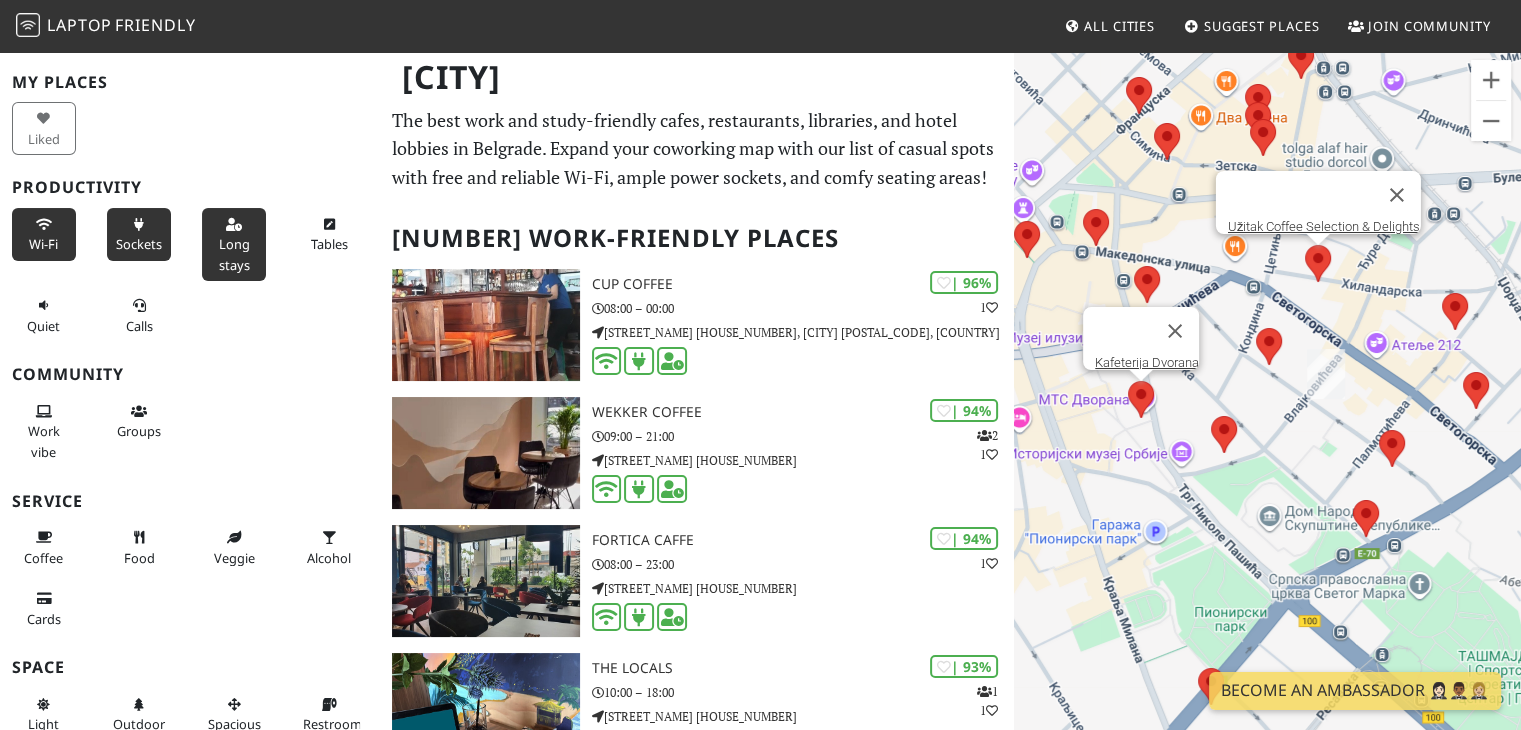 click at bounding box center [1305, 245] 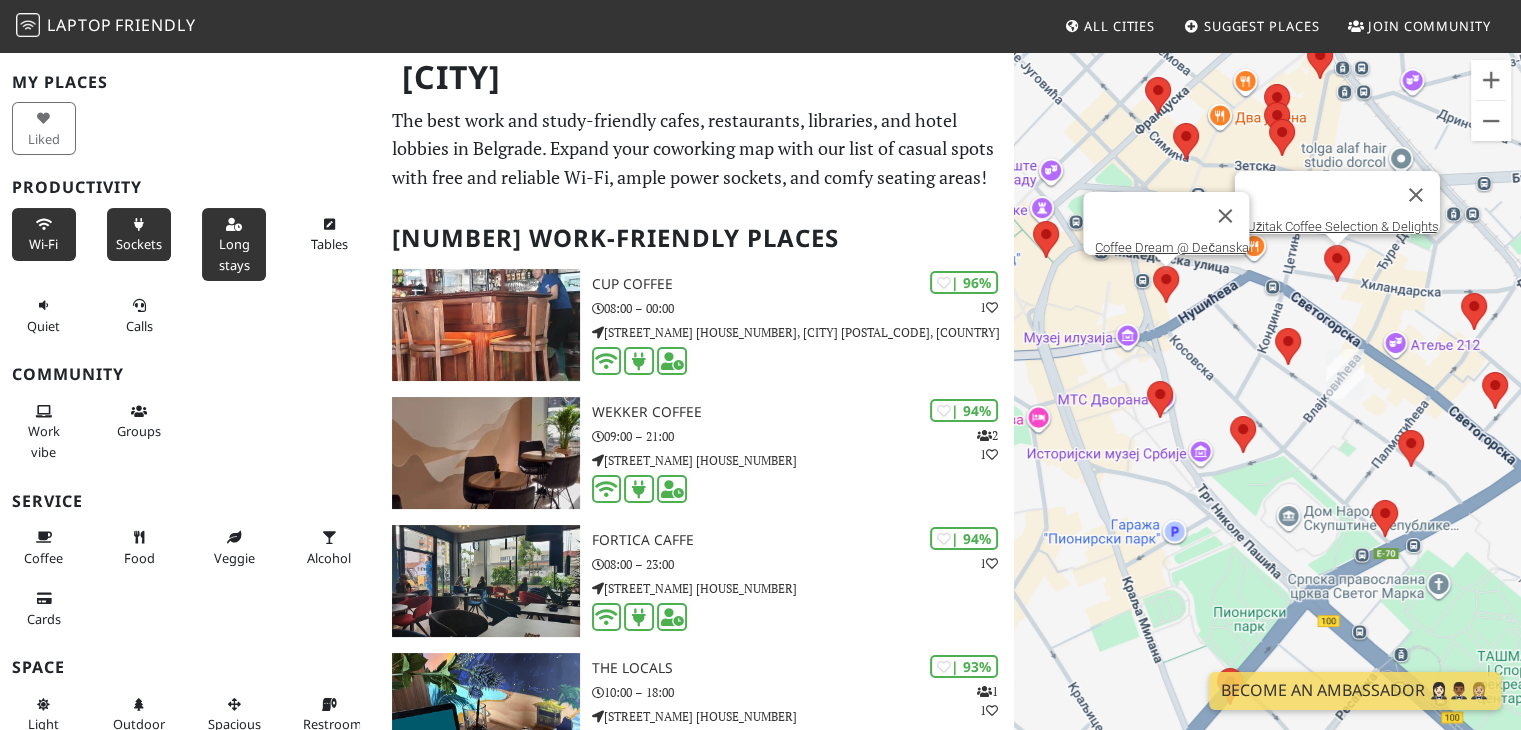click at bounding box center [1153, 266] 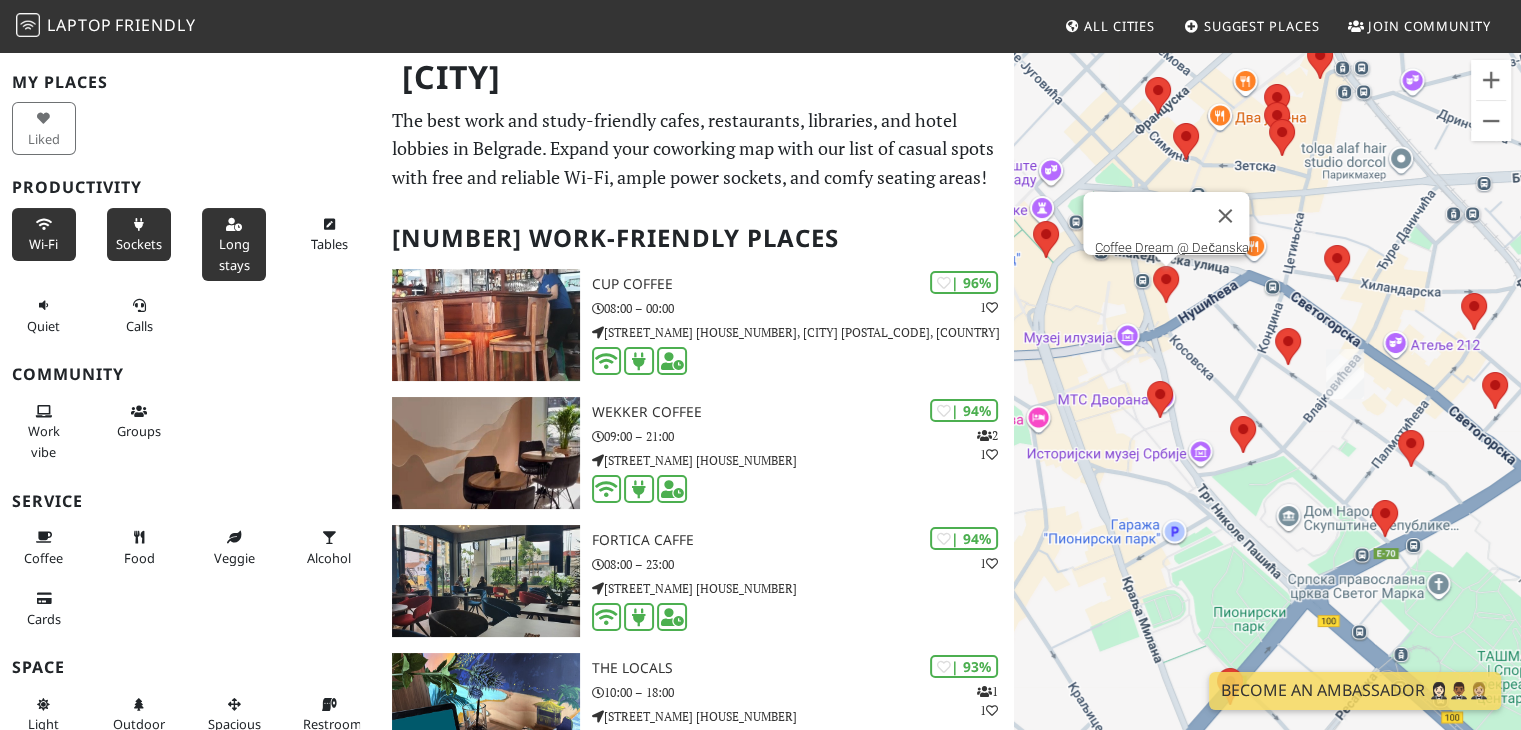 click on "Coffee Dream @ [STREET_NAME]" at bounding box center (1267, 415) 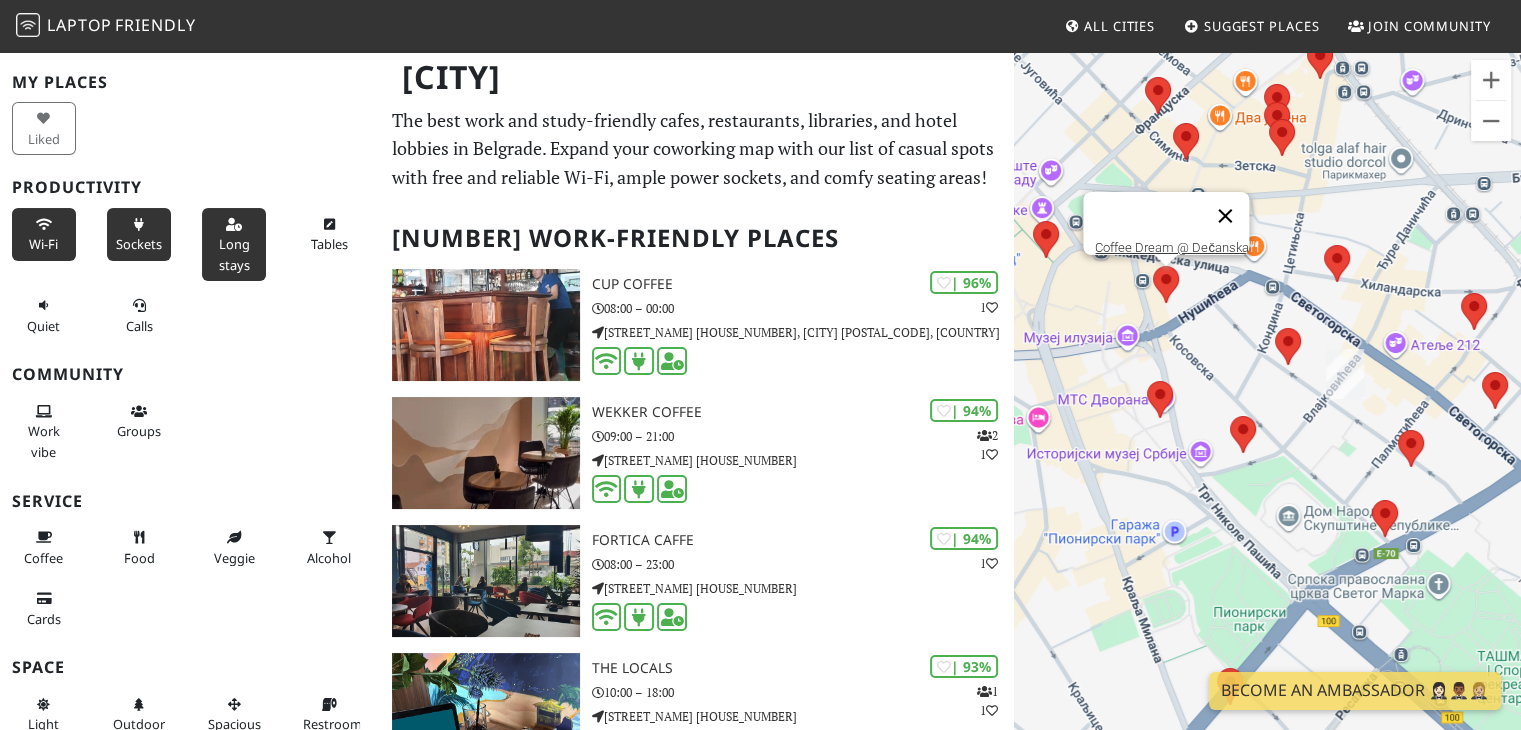 click at bounding box center (1224, 216) 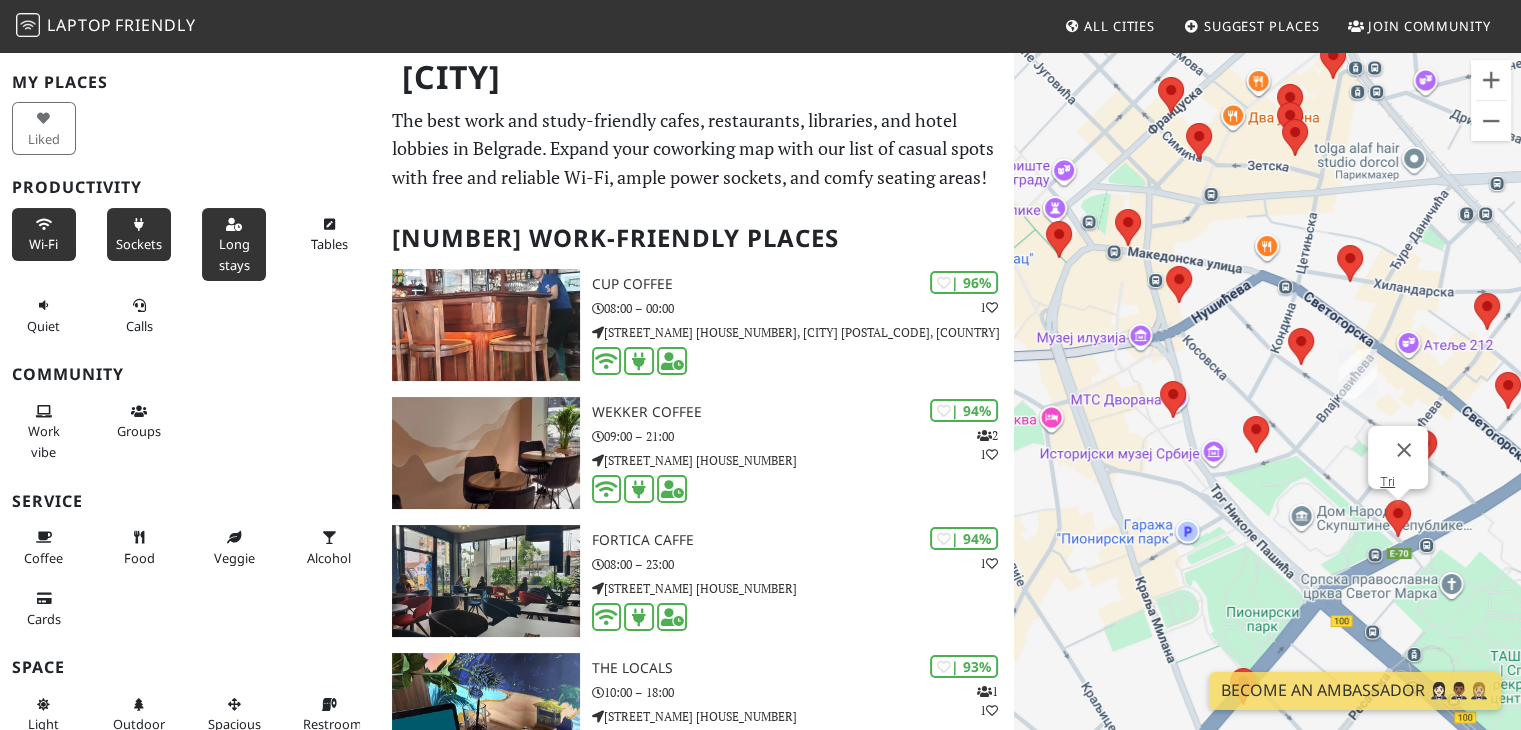 click at bounding box center [1385, 500] 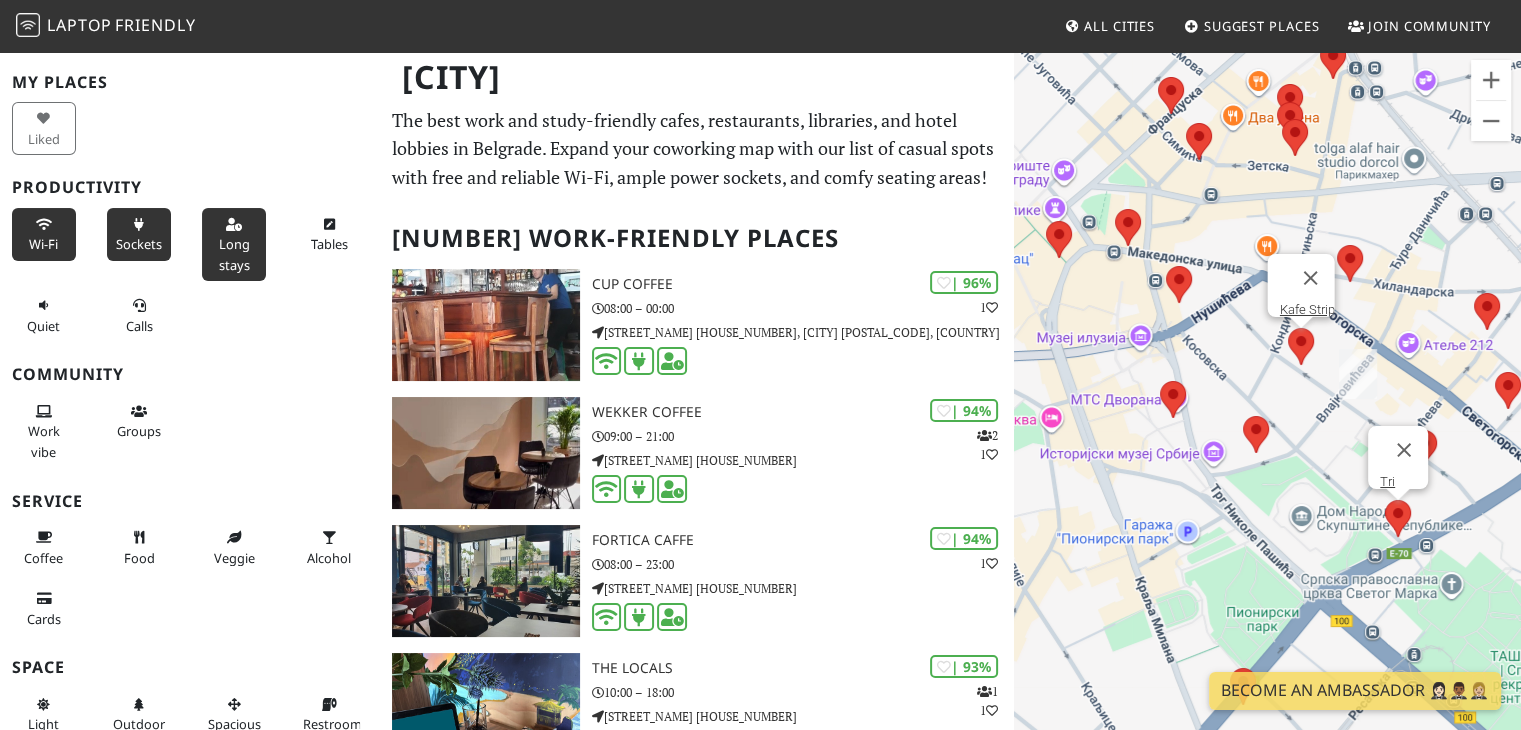 click at bounding box center [1288, 328] 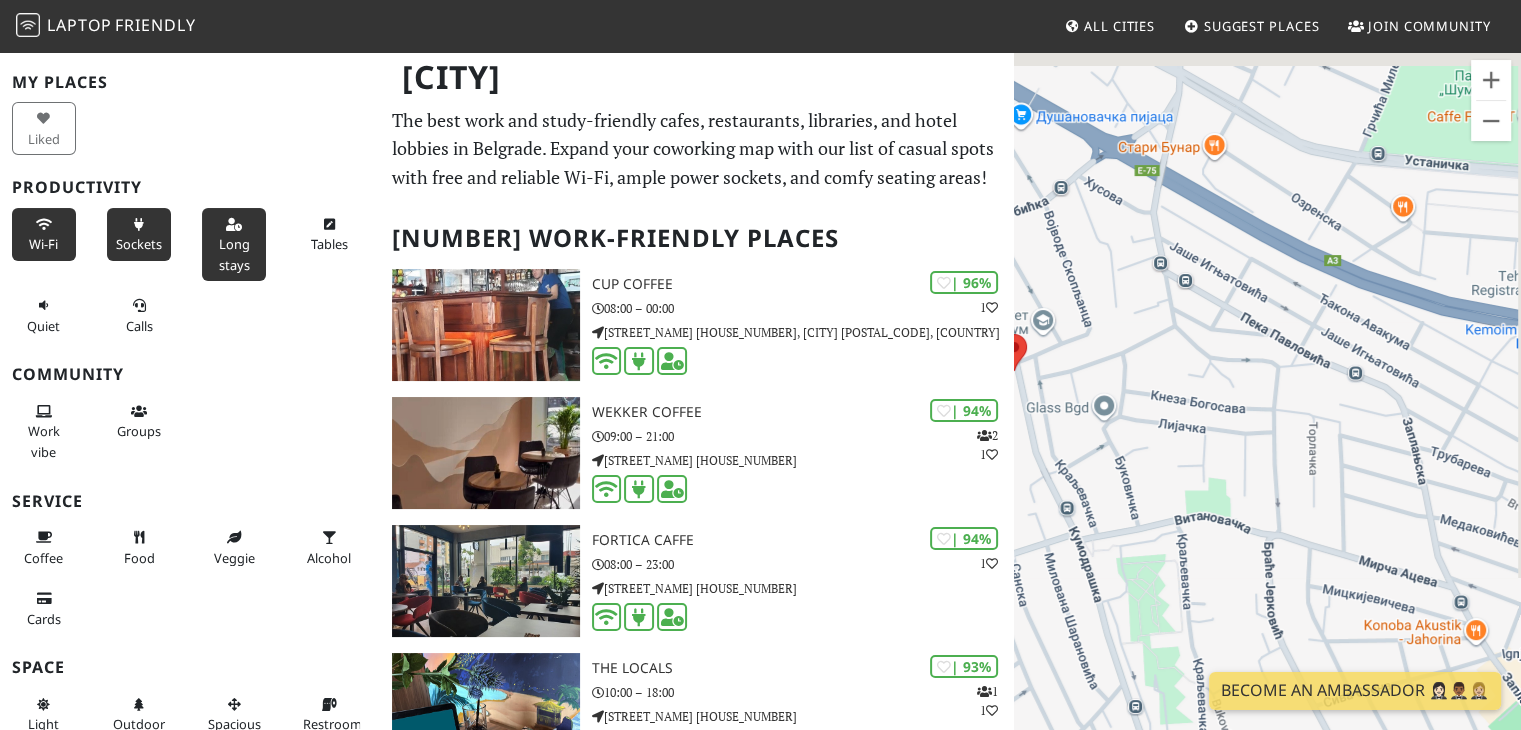drag, startPoint x: 1246, startPoint y: 367, endPoint x: 1098, endPoint y: 700, distance: 364.40775 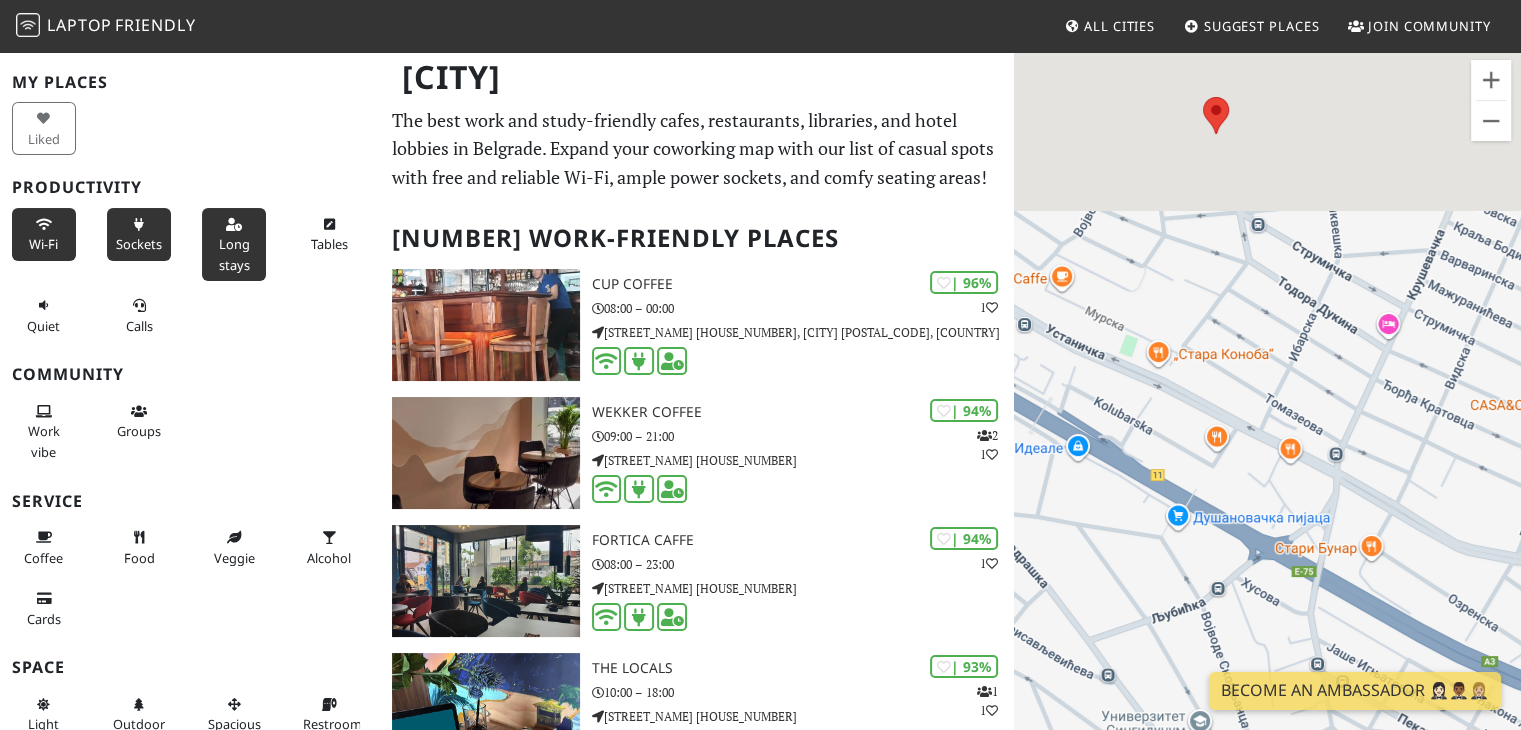 drag, startPoint x: 1270, startPoint y: 256, endPoint x: 1420, endPoint y: 762, distance: 527.7651 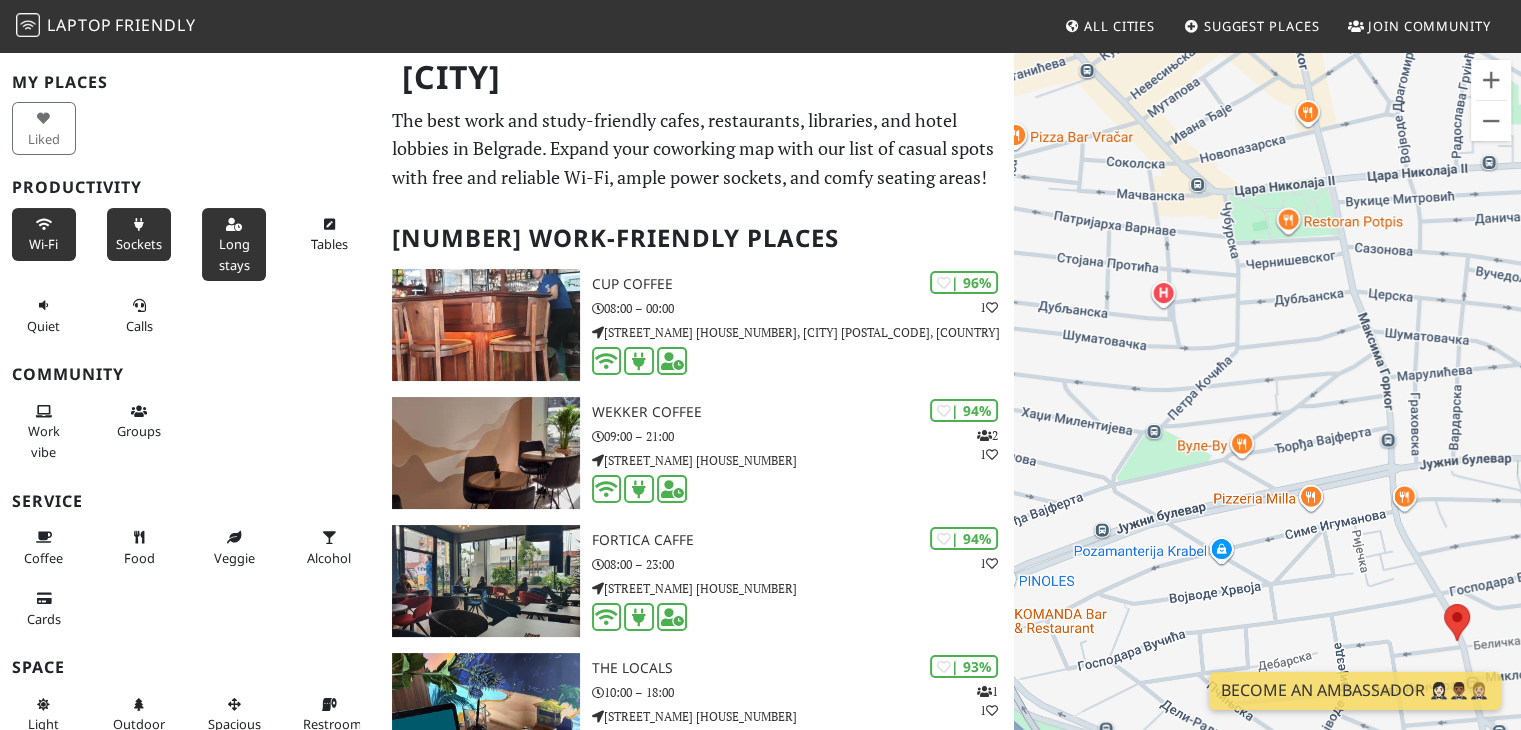 drag, startPoint x: 1276, startPoint y: 271, endPoint x: 1481, endPoint y: 619, distance: 403.8923 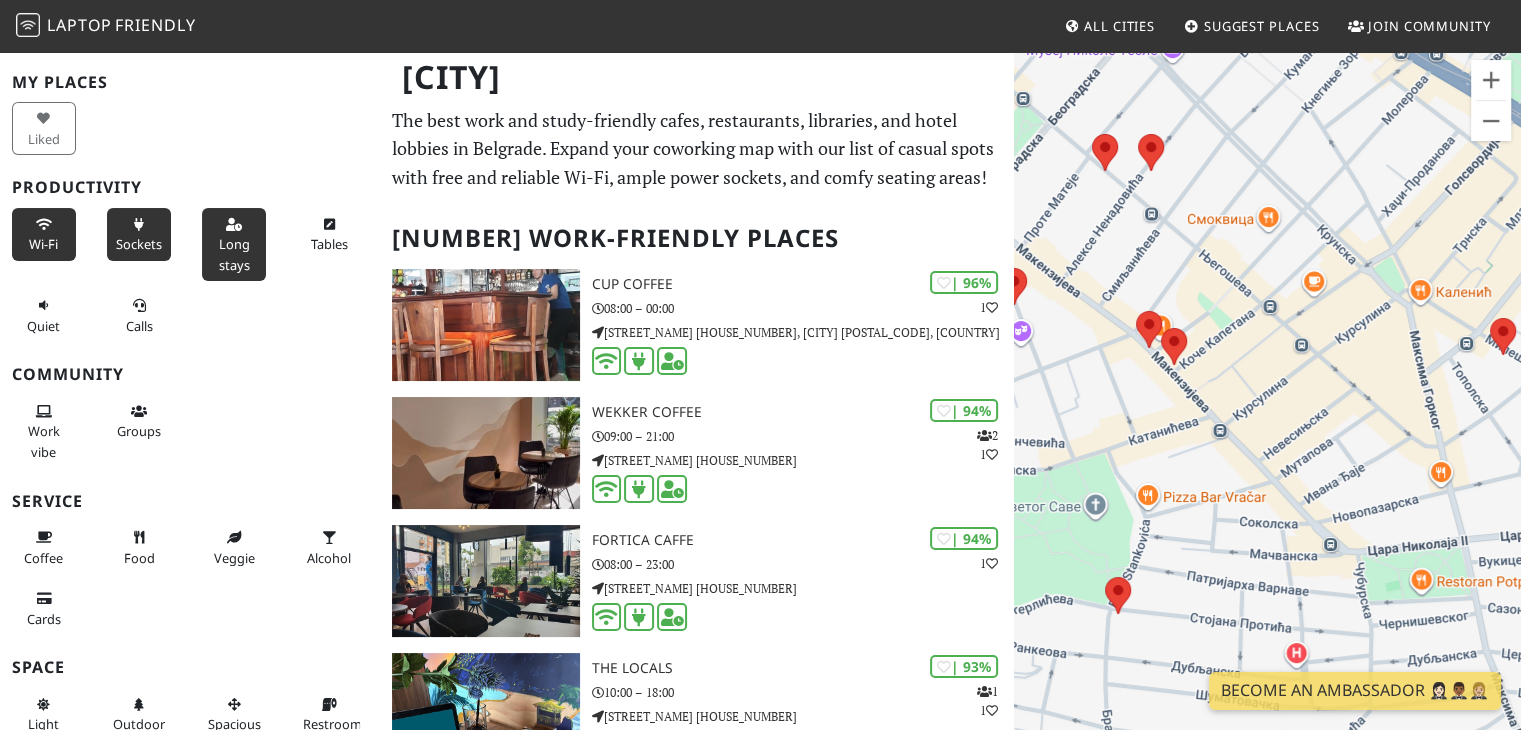 drag, startPoint x: 1347, startPoint y: 275, endPoint x: 1491, endPoint y: 656, distance: 407.30457 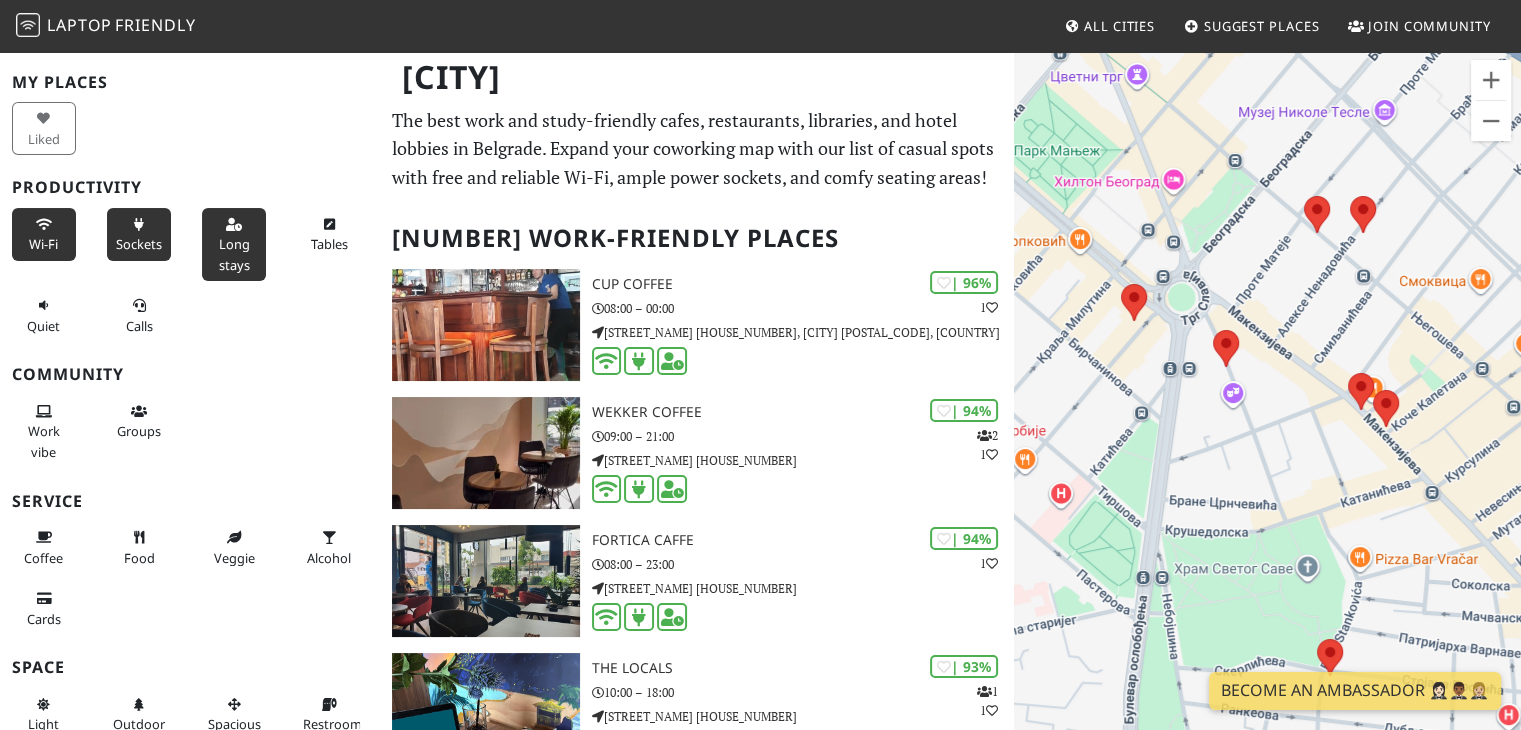 drag, startPoint x: 1272, startPoint y: 304, endPoint x: 1496, endPoint y: 368, distance: 232.96352 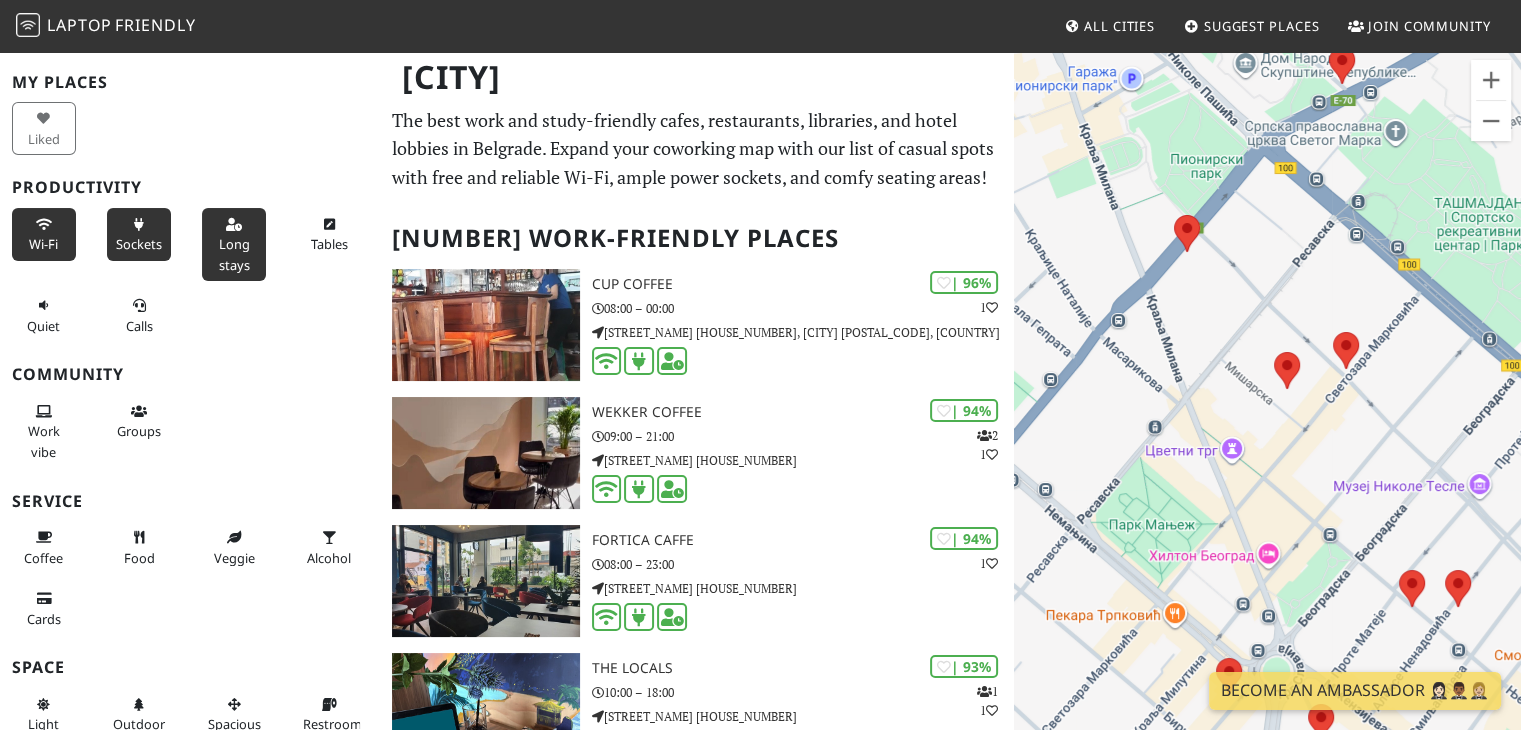 drag, startPoint x: 1284, startPoint y: 129, endPoint x: 1383, endPoint y: 538, distance: 420.81113 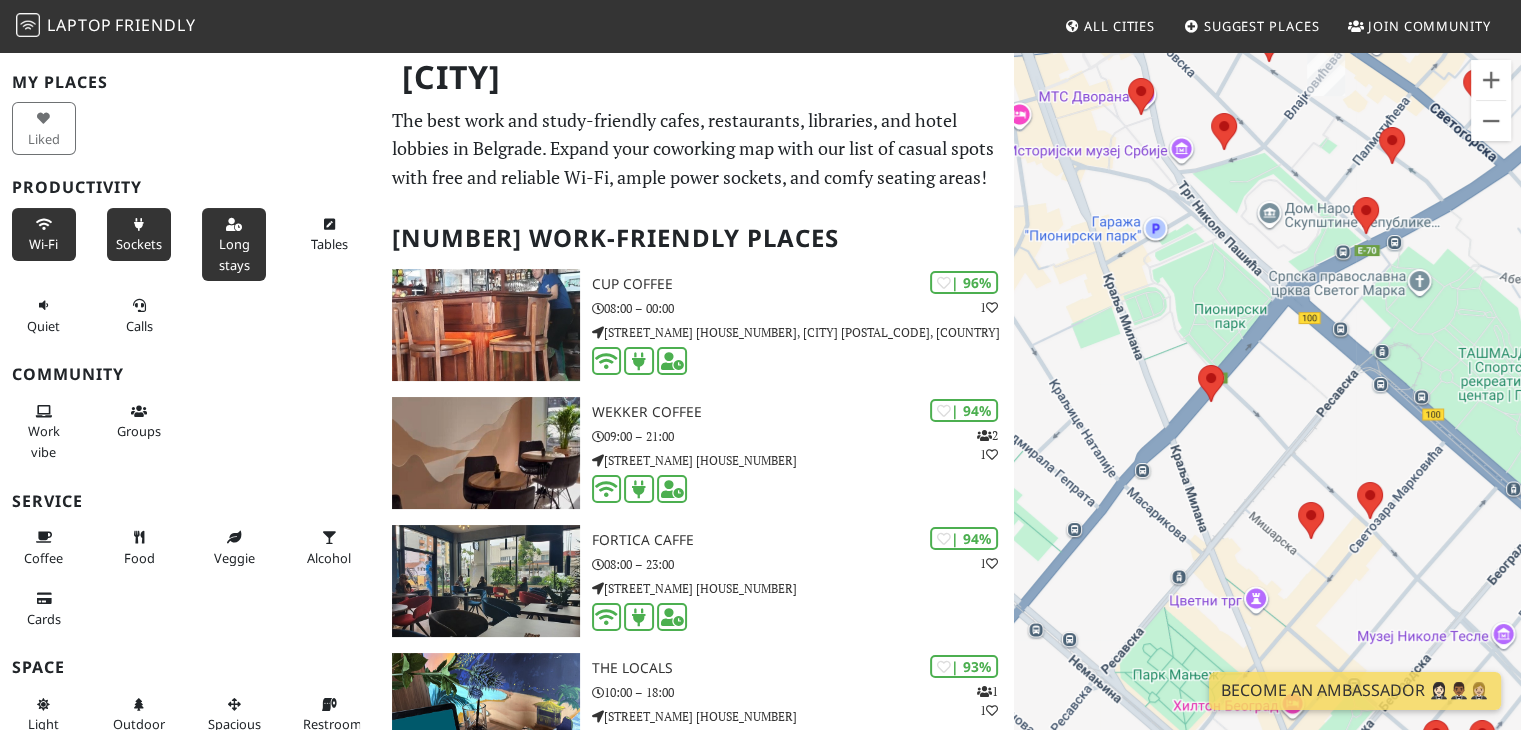 drag, startPoint x: 1317, startPoint y: 200, endPoint x: 1345, endPoint y: 355, distance: 157.50873 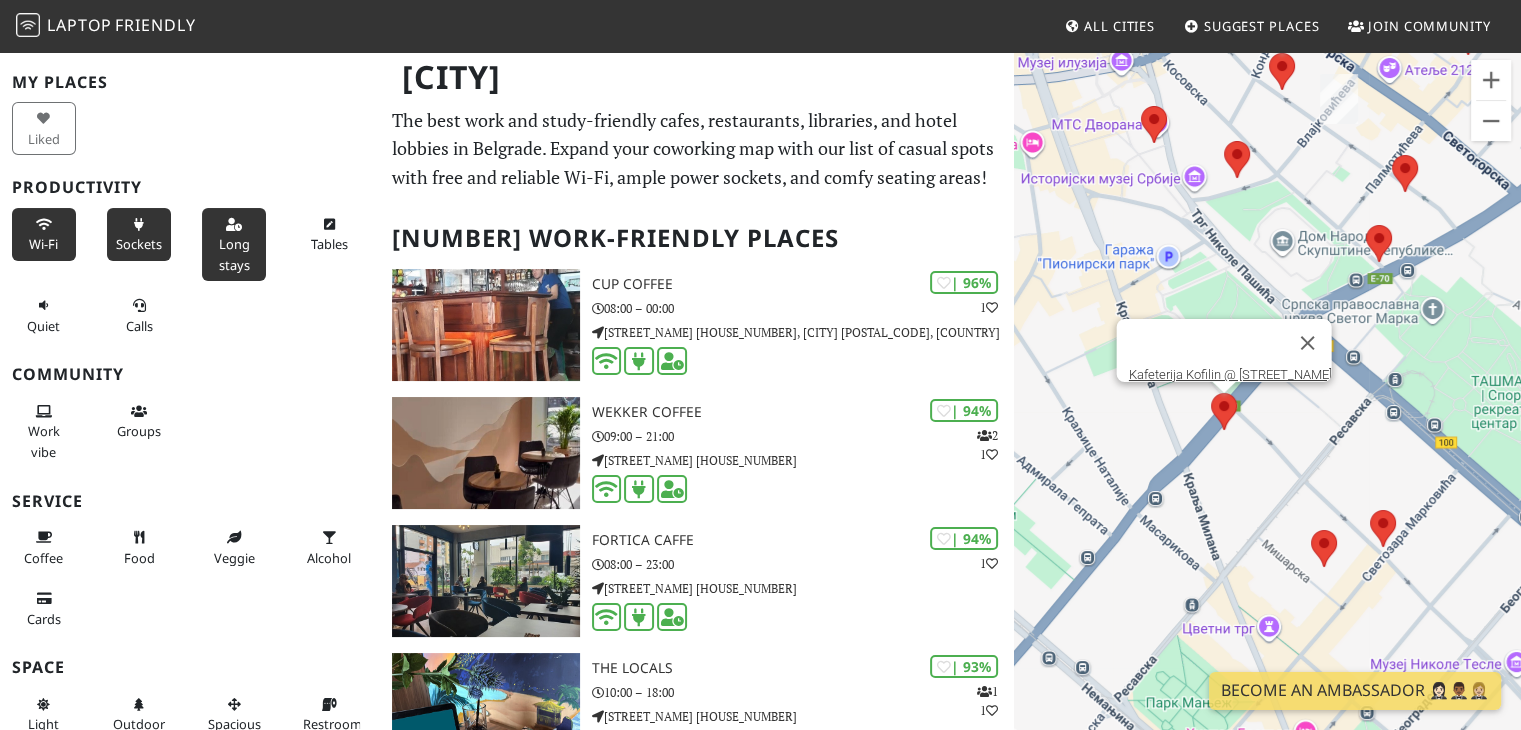 click at bounding box center [1211, 393] 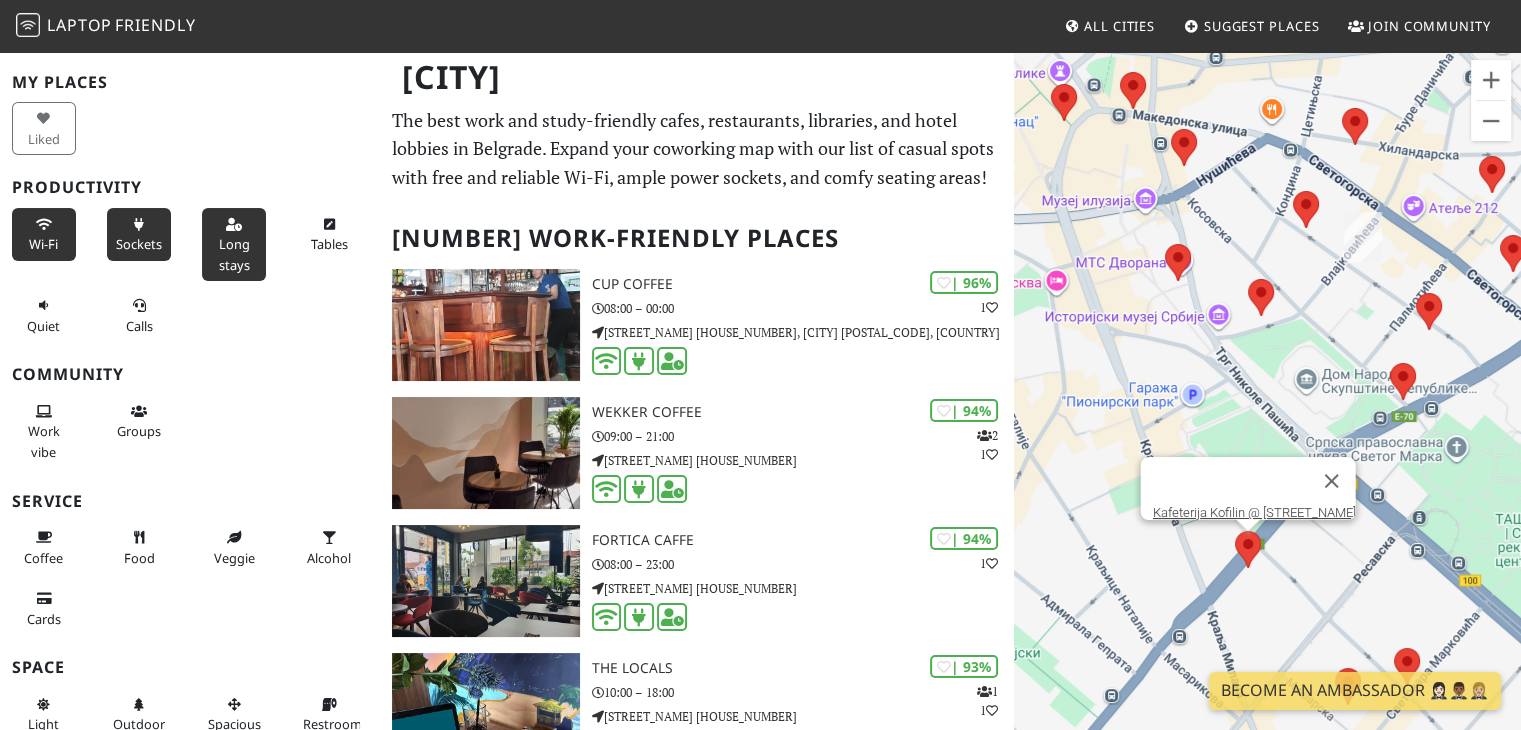 drag, startPoint x: 1086, startPoint y: 282, endPoint x: 1120, endPoint y: 444, distance: 165.52945 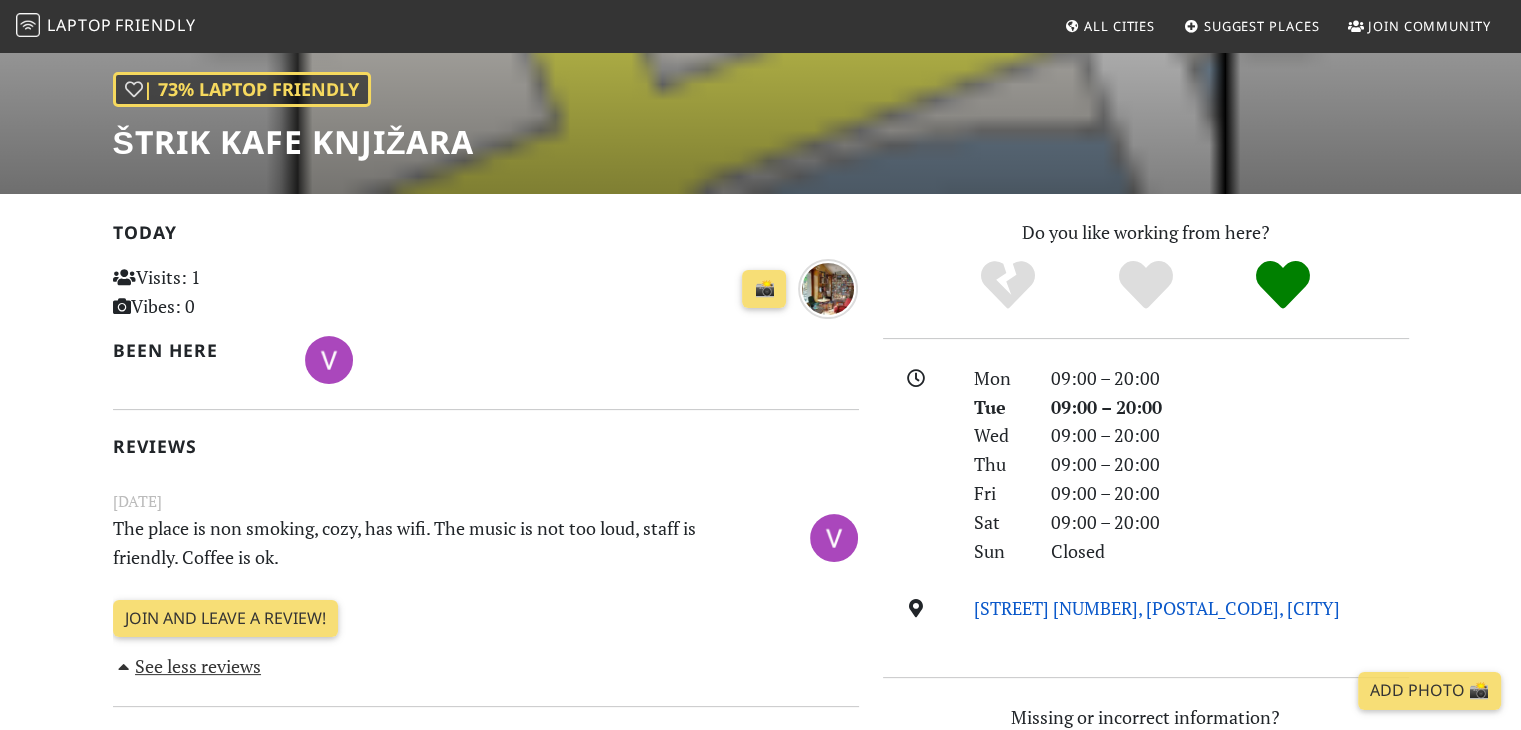 scroll, scrollTop: 161, scrollLeft: 0, axis: vertical 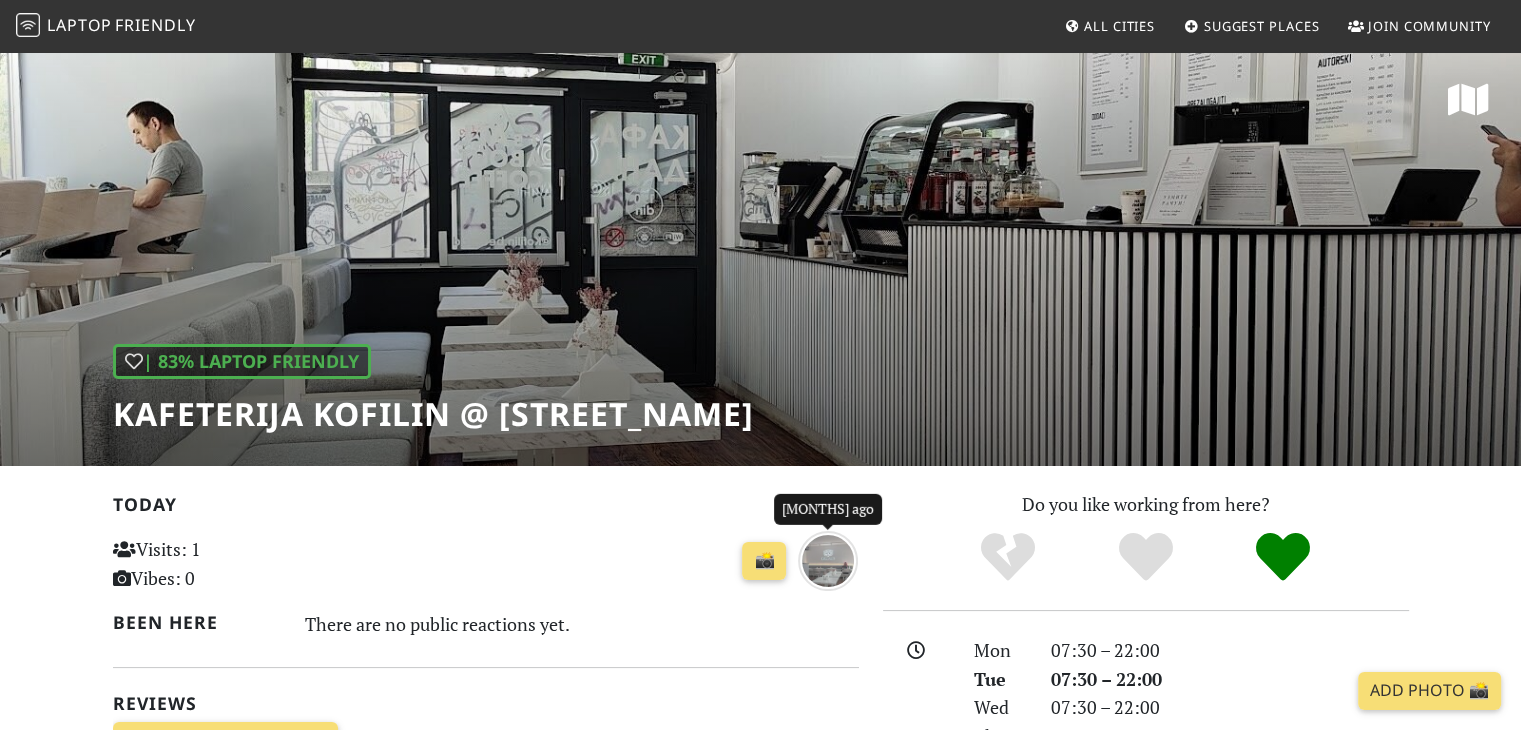 click at bounding box center [828, 561] 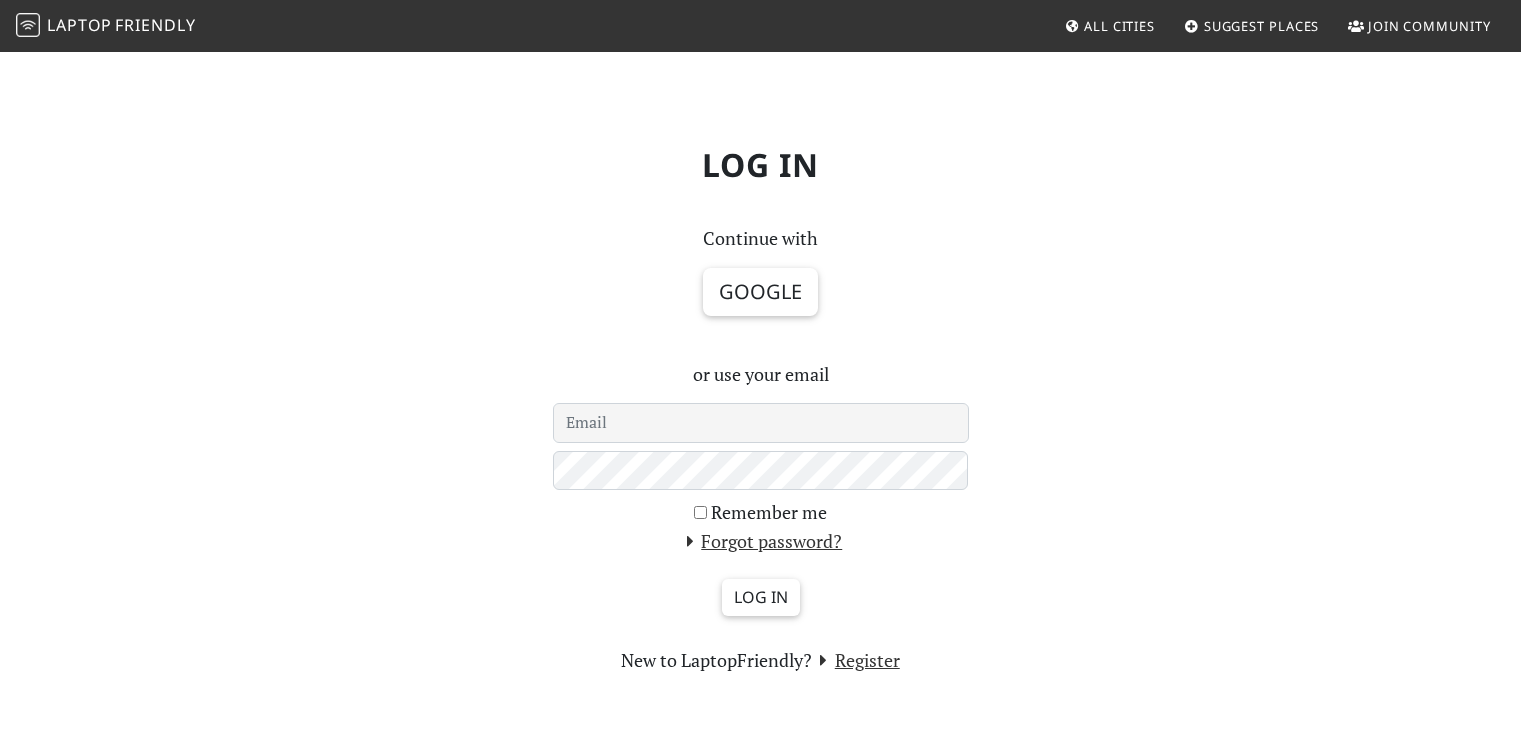 scroll, scrollTop: 0, scrollLeft: 0, axis: both 